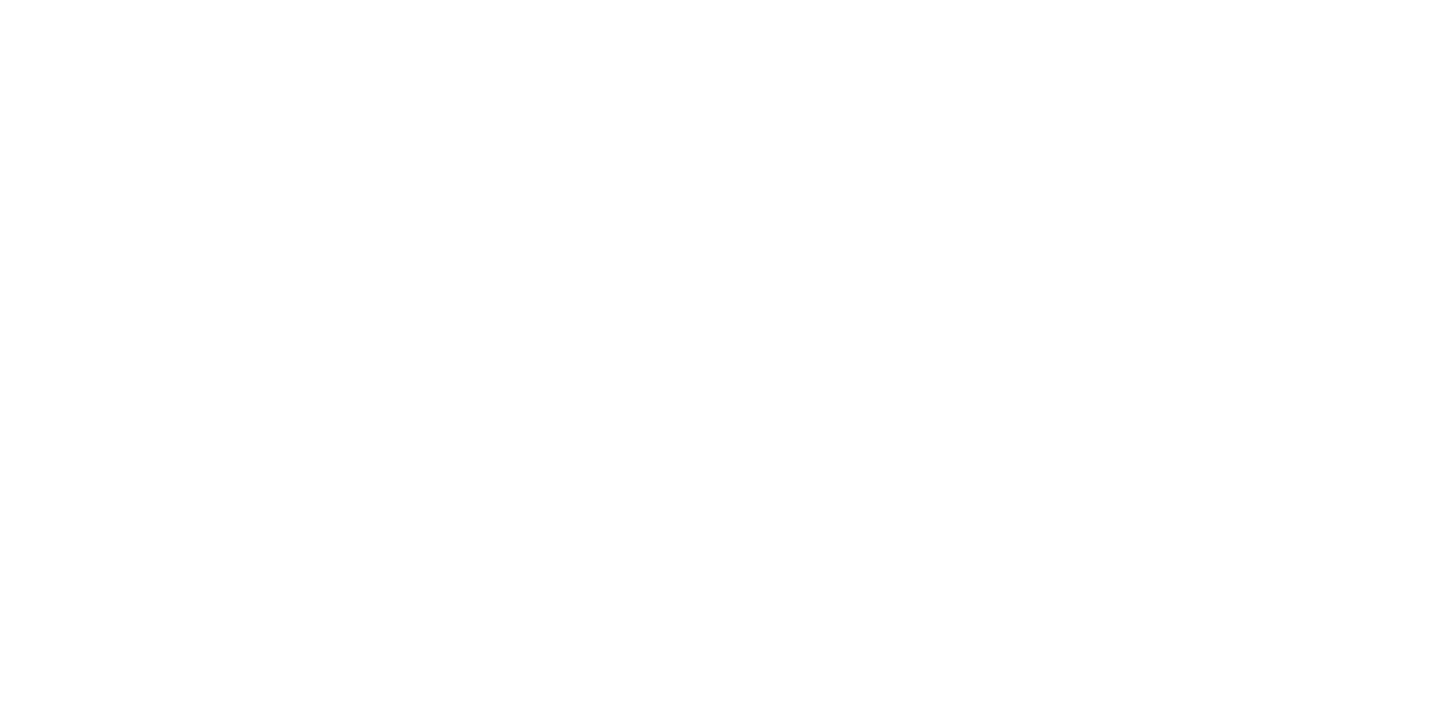 scroll, scrollTop: 0, scrollLeft: 0, axis: both 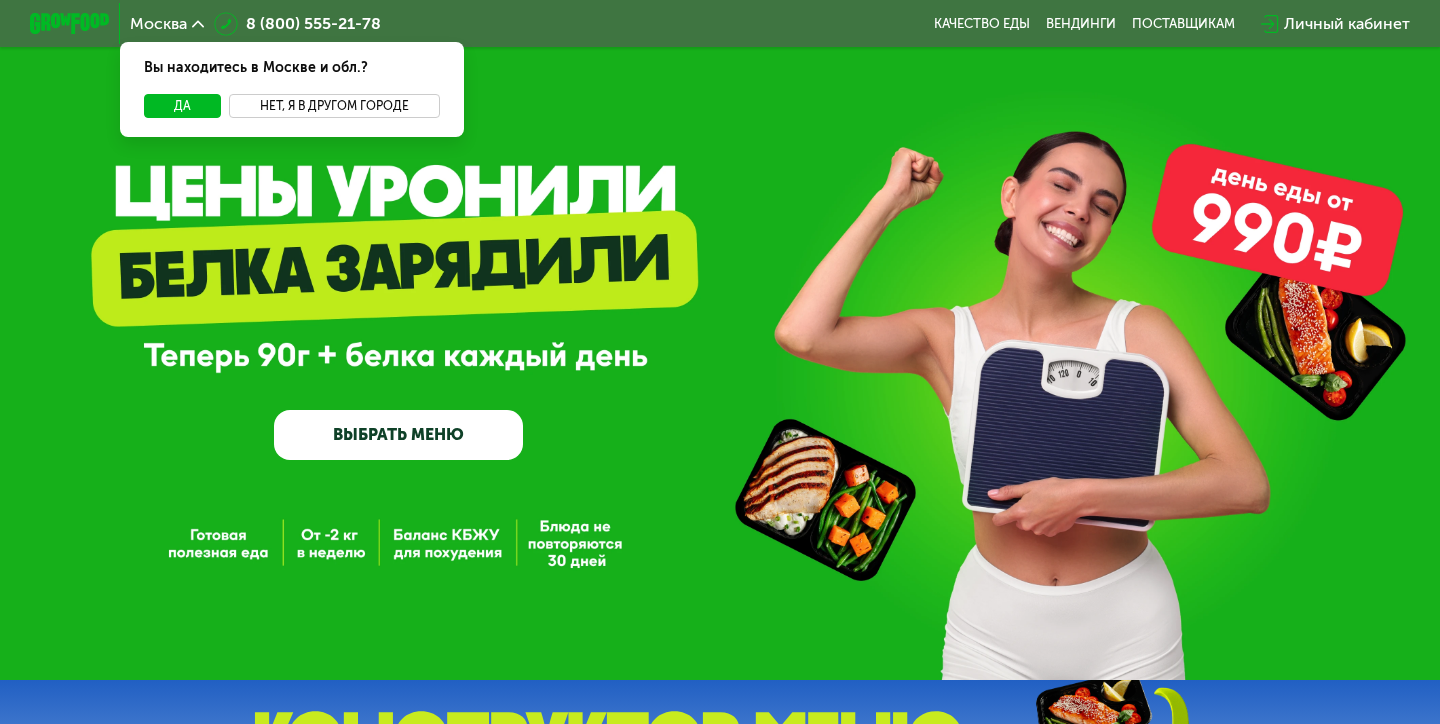click on "Нет, я в другом городе" at bounding box center [334, 106] 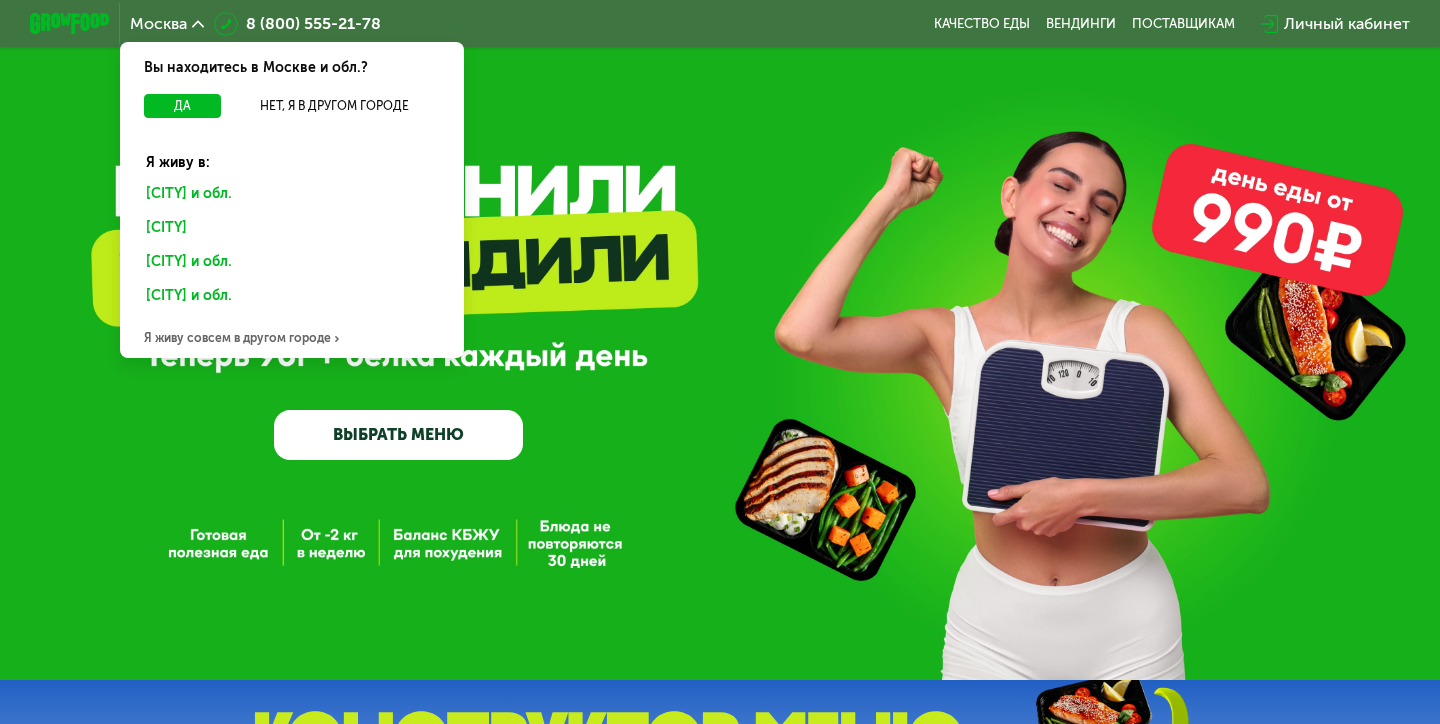 click on "Санкт-Петербурге и обл." 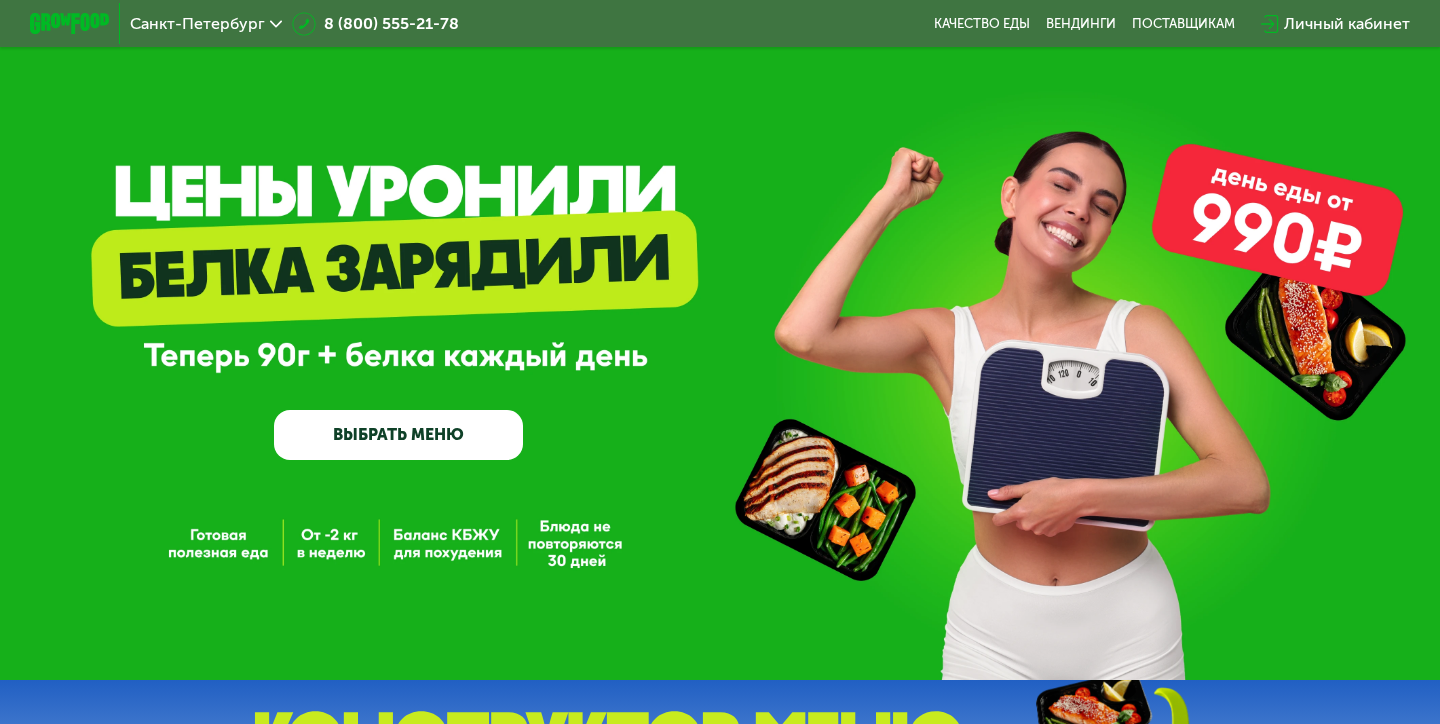 scroll, scrollTop: 0, scrollLeft: 0, axis: both 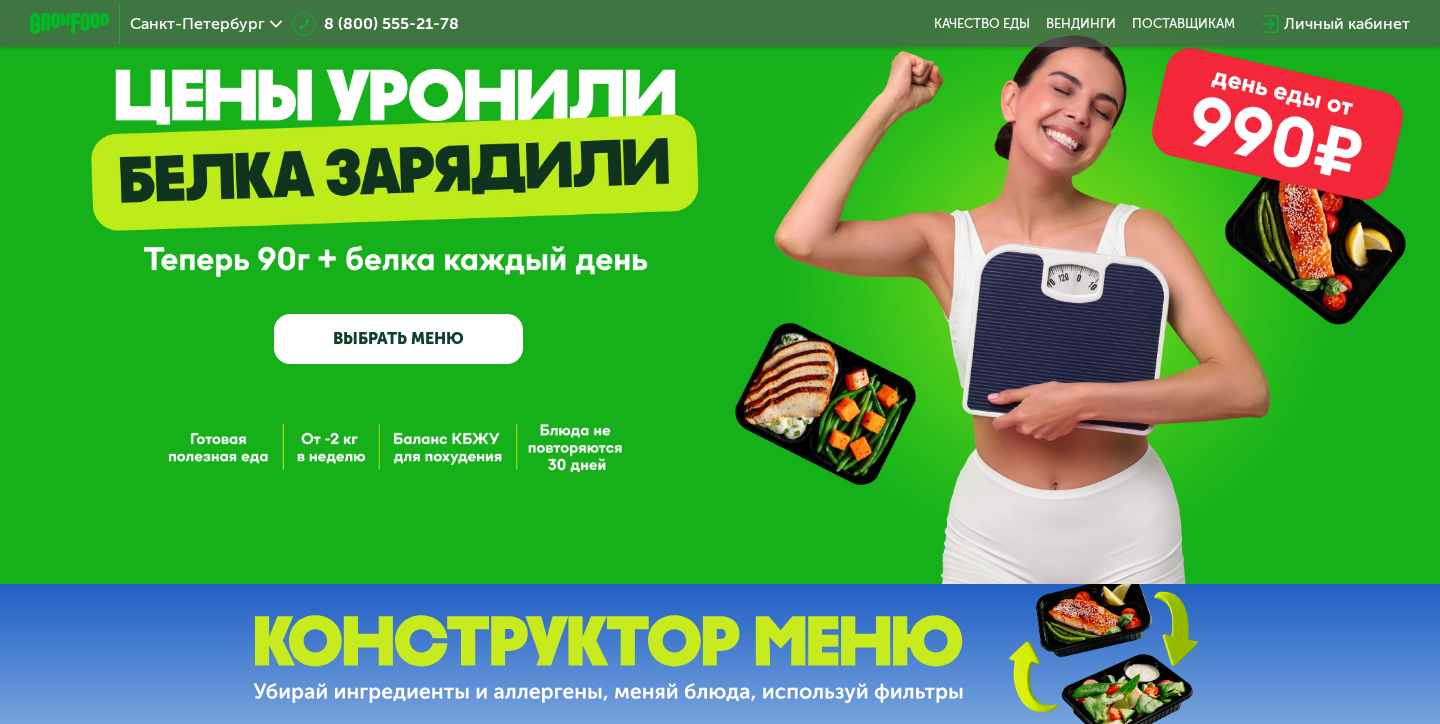 click on "ВЫБРАТЬ МЕНЮ" at bounding box center [398, 339] 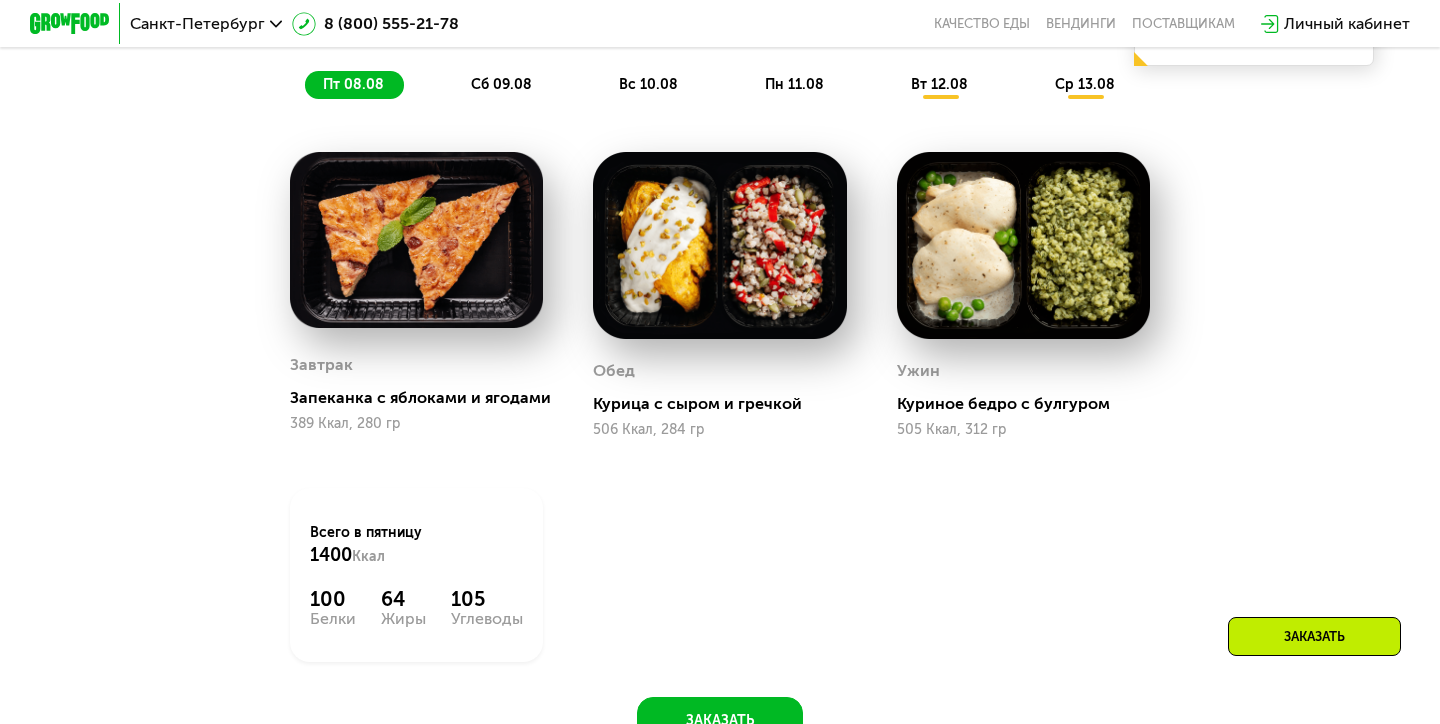 scroll, scrollTop: 1185, scrollLeft: 0, axis: vertical 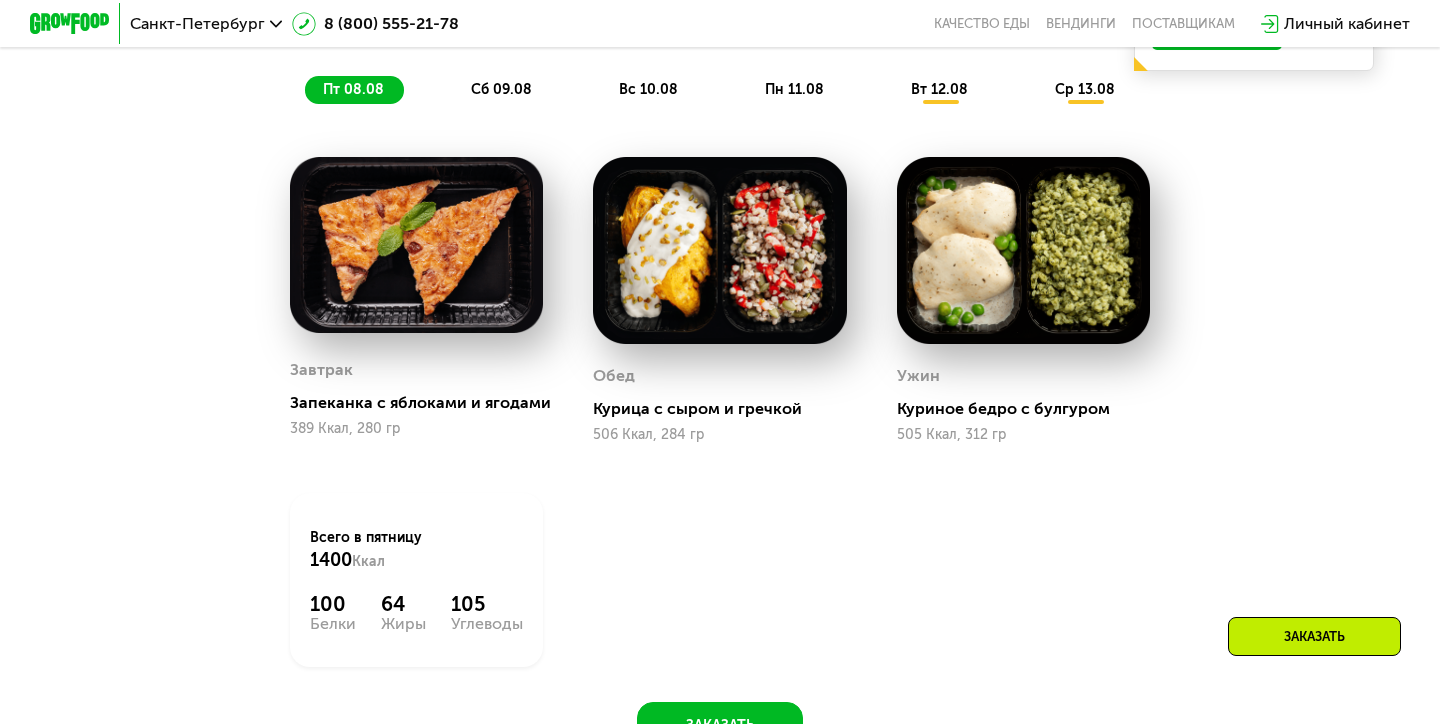 click at bounding box center [719, 250] 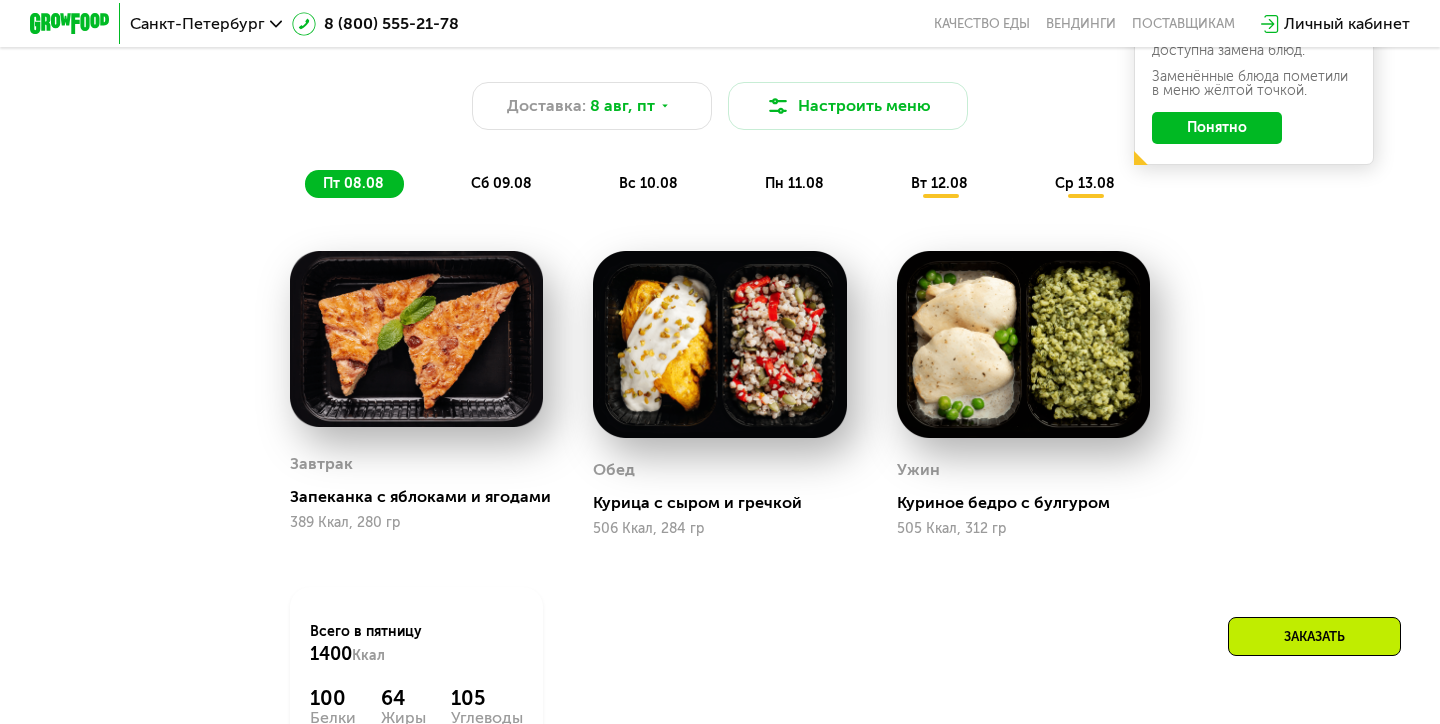 scroll, scrollTop: 1049, scrollLeft: 0, axis: vertical 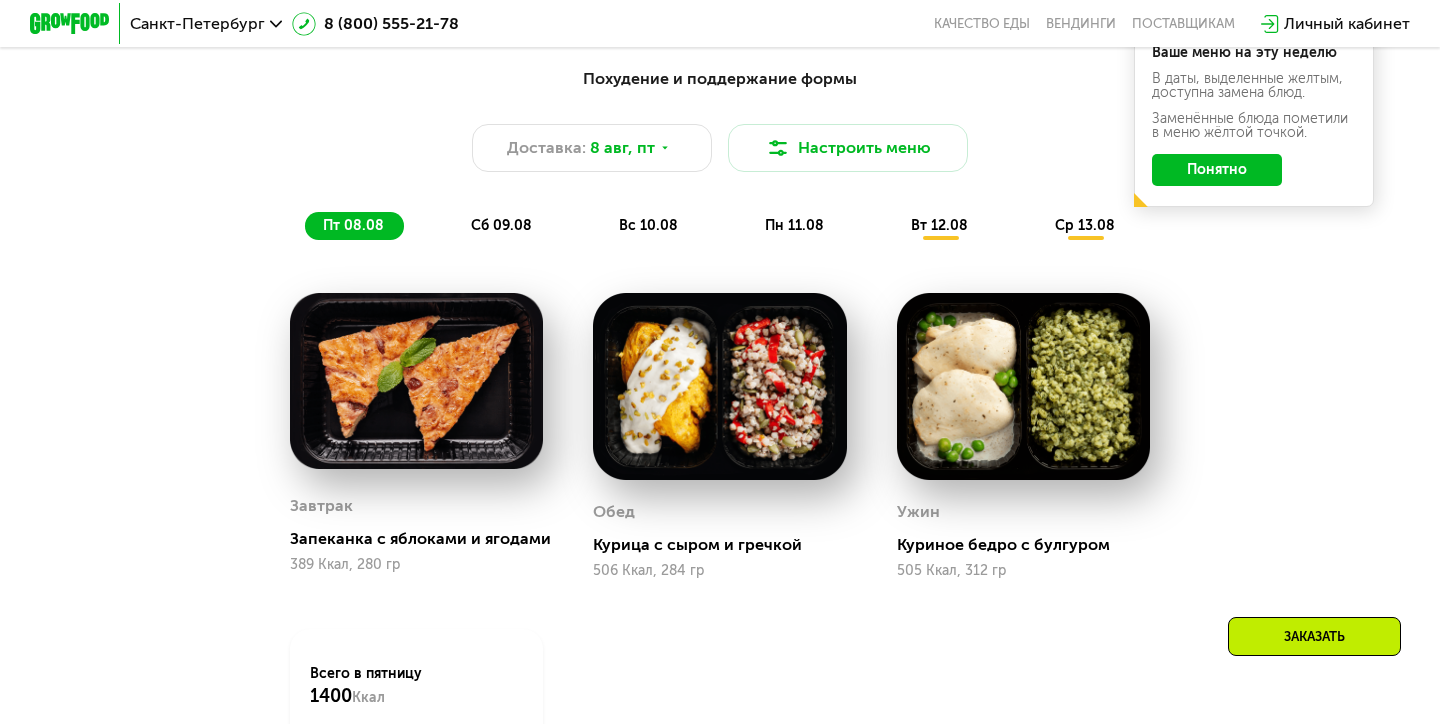 click on "пн 11.08" at bounding box center (794, 225) 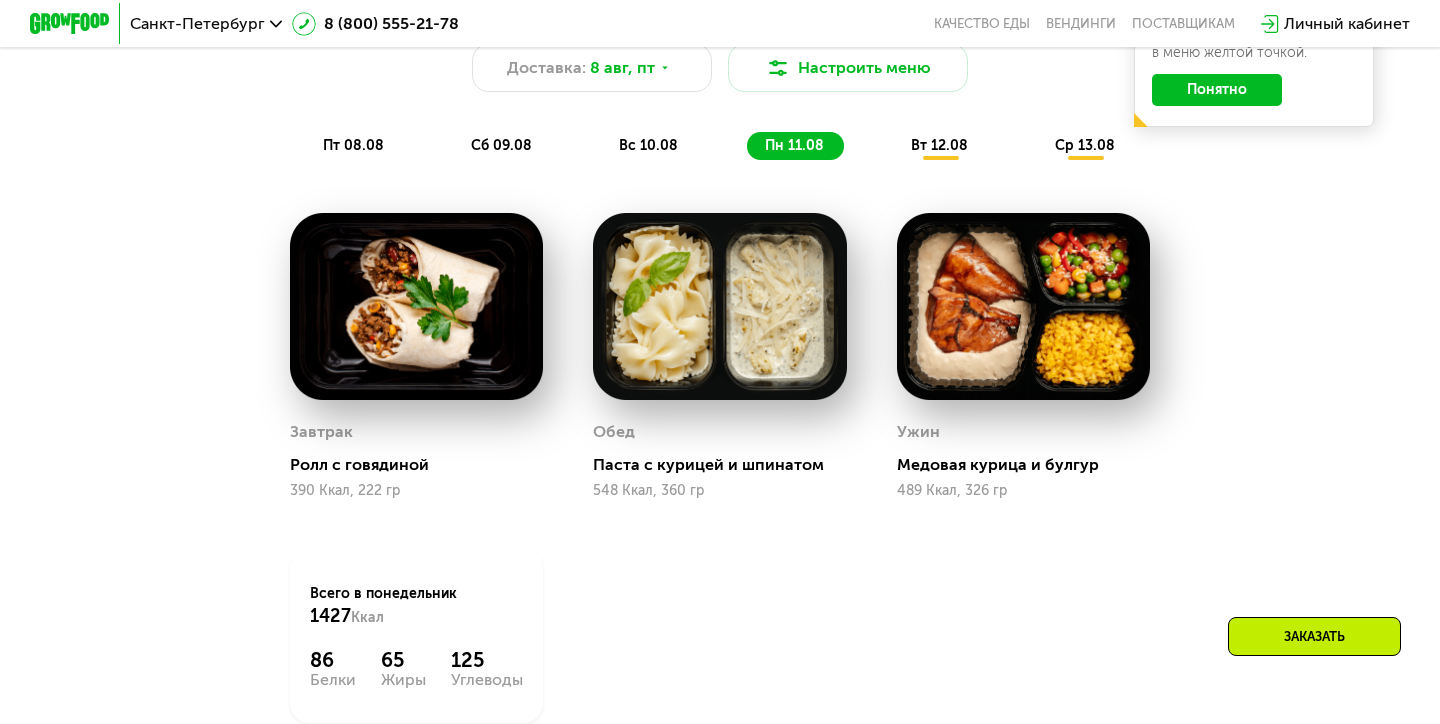 scroll, scrollTop: 1133, scrollLeft: 0, axis: vertical 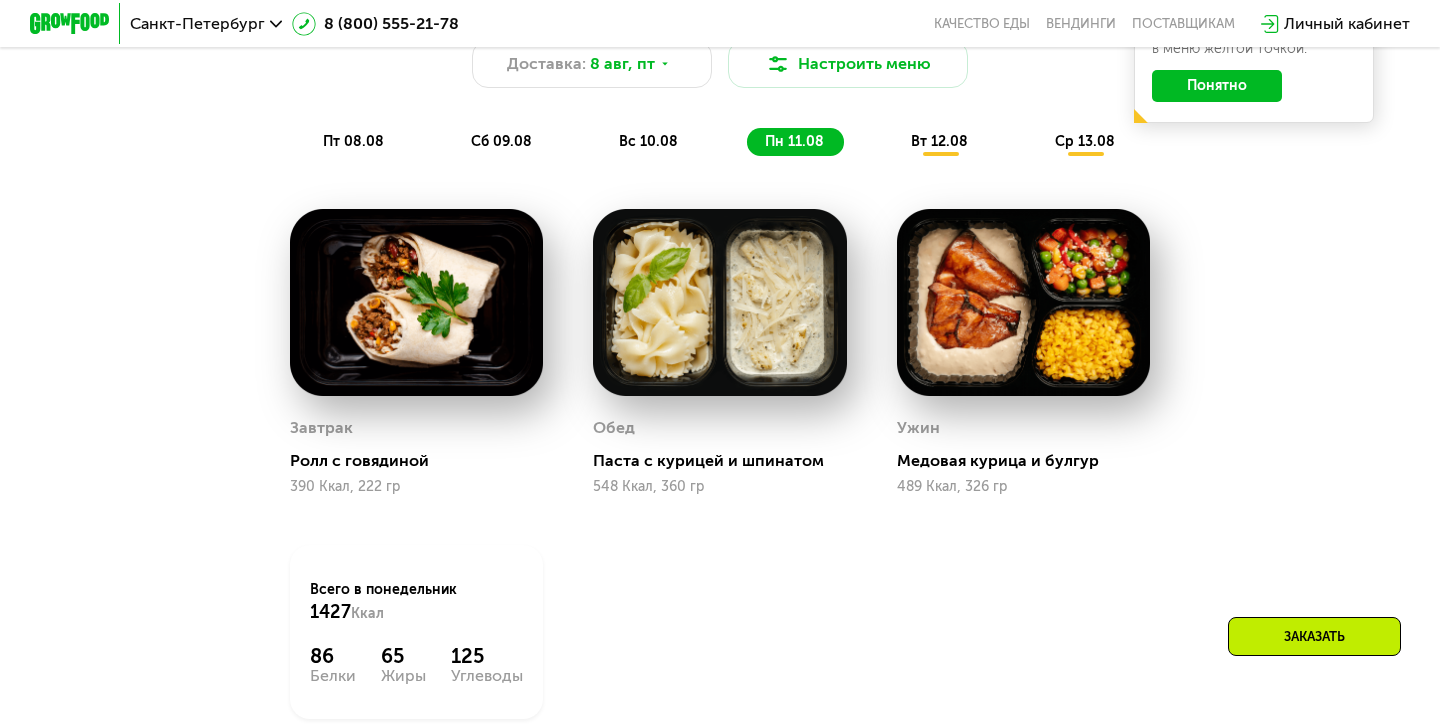 click on "вт 12.08" at bounding box center [939, 141] 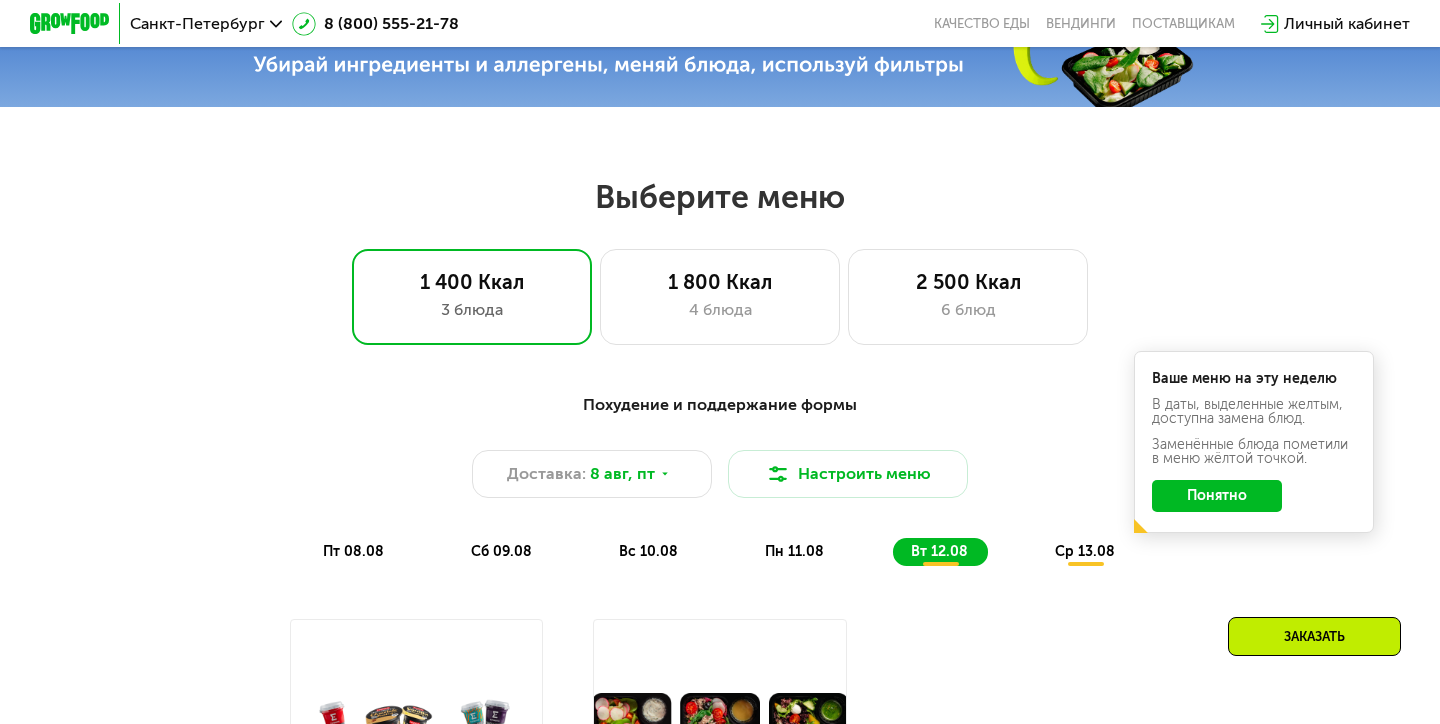 scroll, scrollTop: 747, scrollLeft: 0, axis: vertical 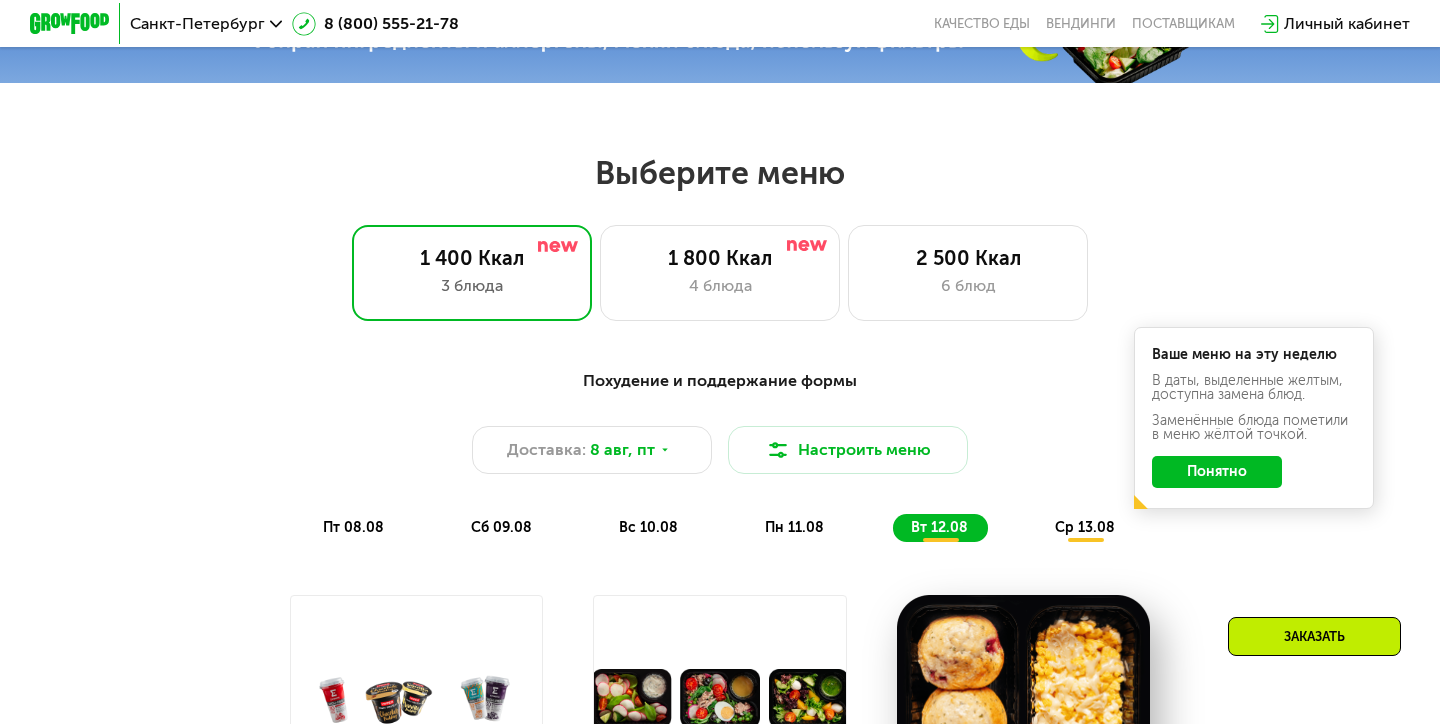 click on "пт 08.08" at bounding box center (353, 527) 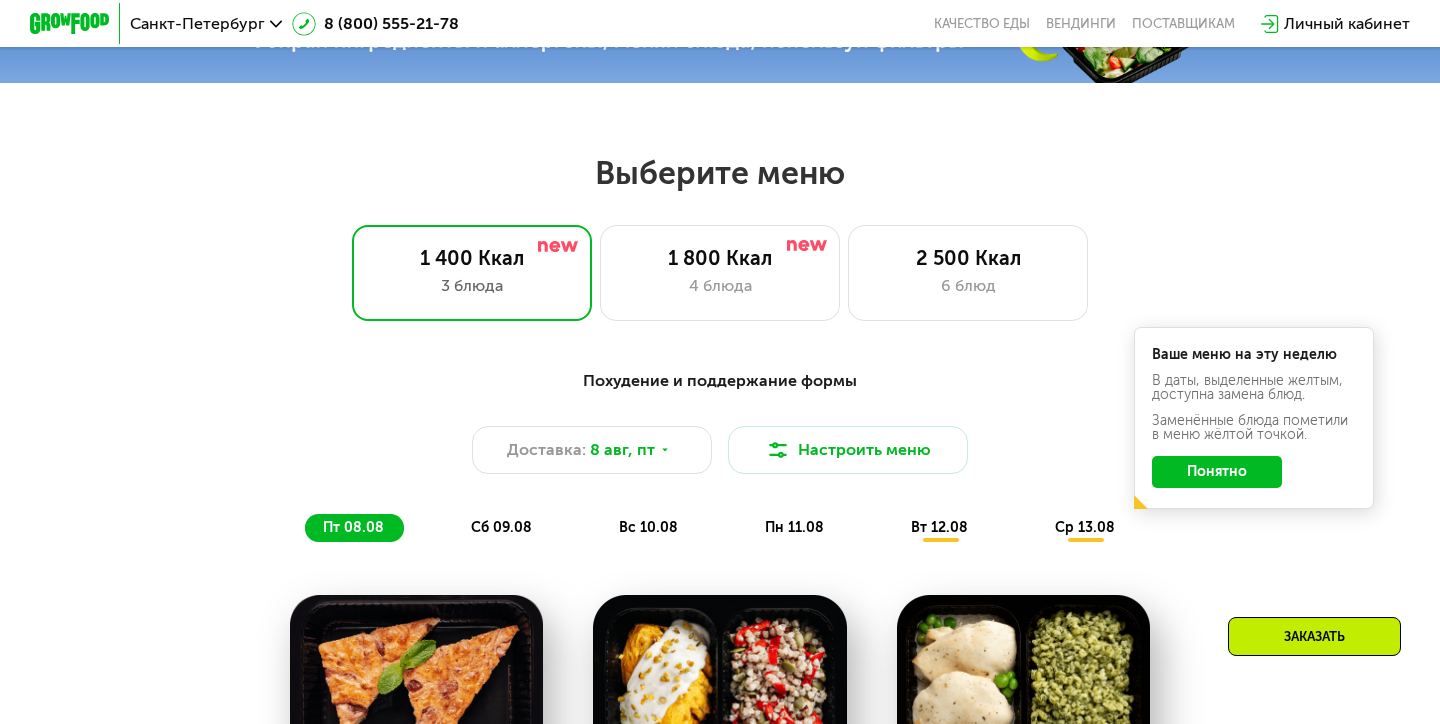 click on "сб 09.08" at bounding box center [501, 527] 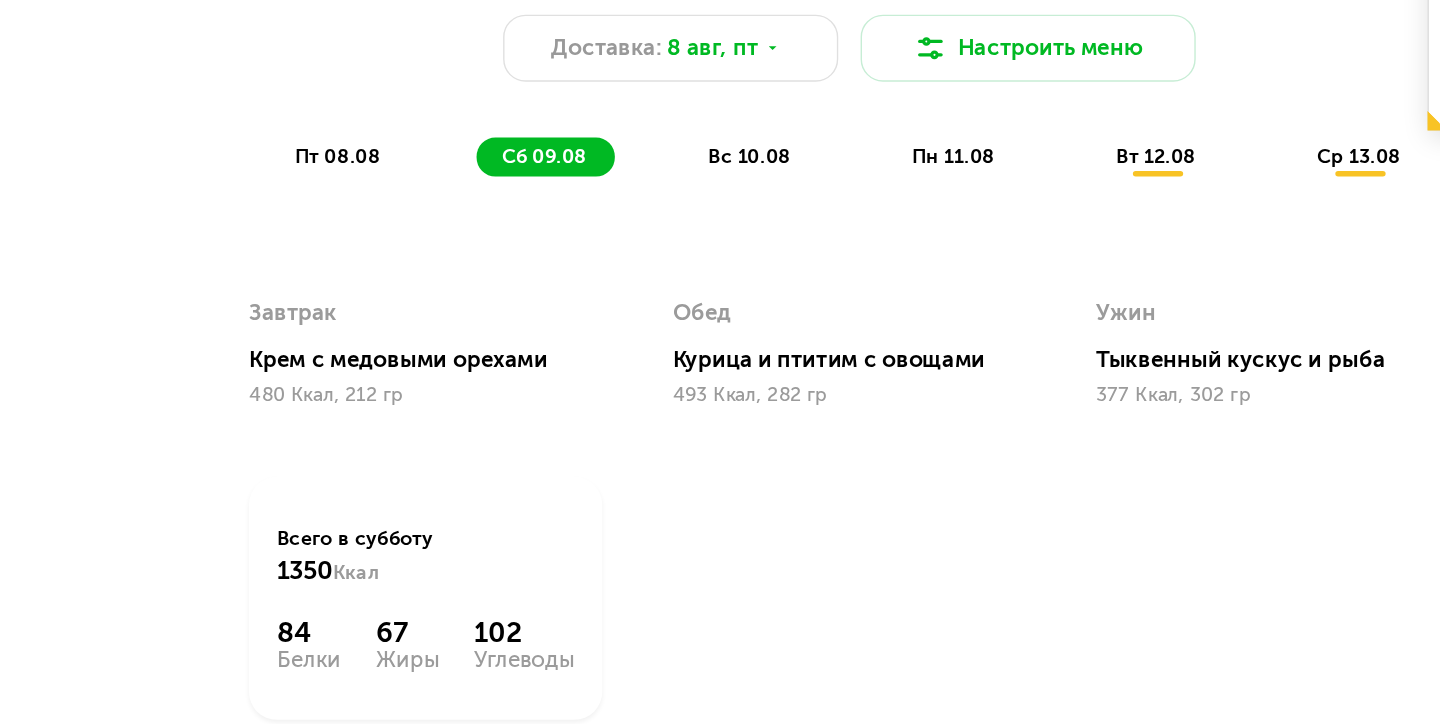 scroll, scrollTop: 1079, scrollLeft: 0, axis: vertical 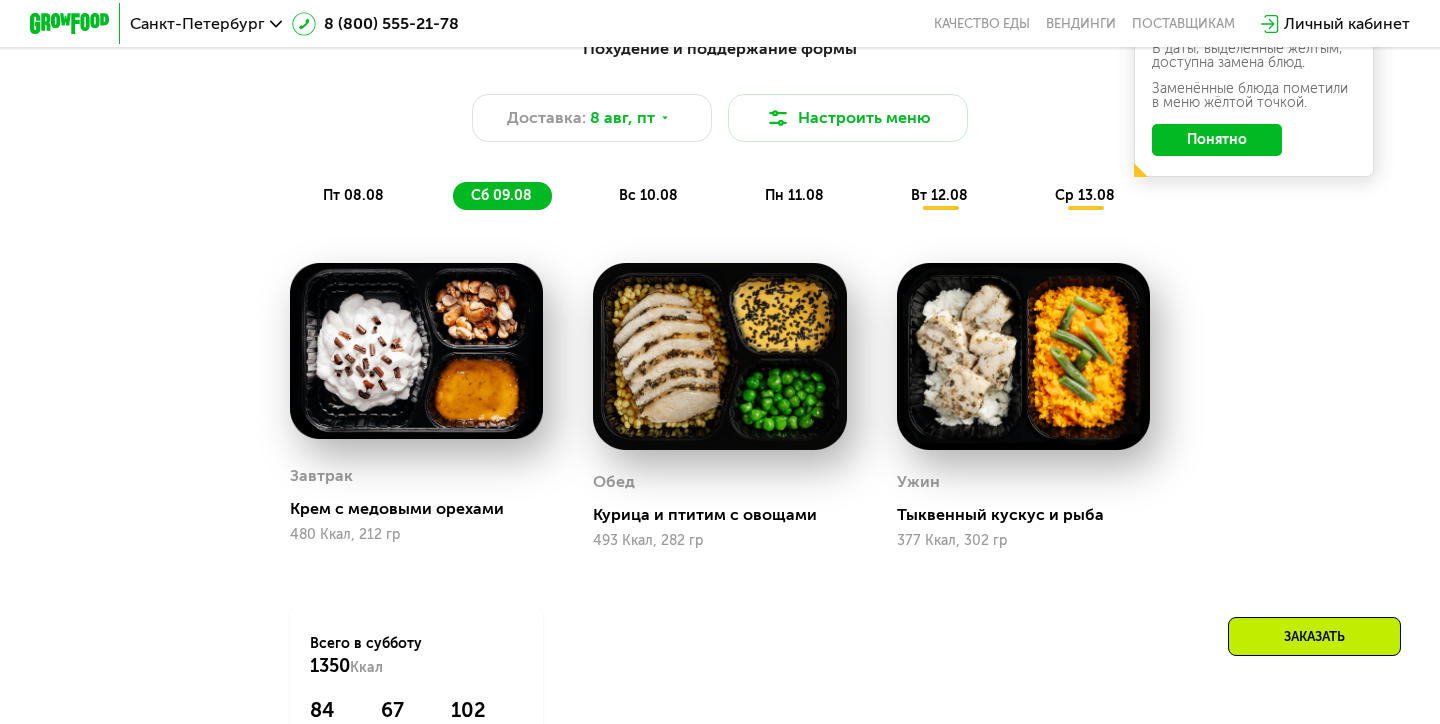 click on "пт 08.08" 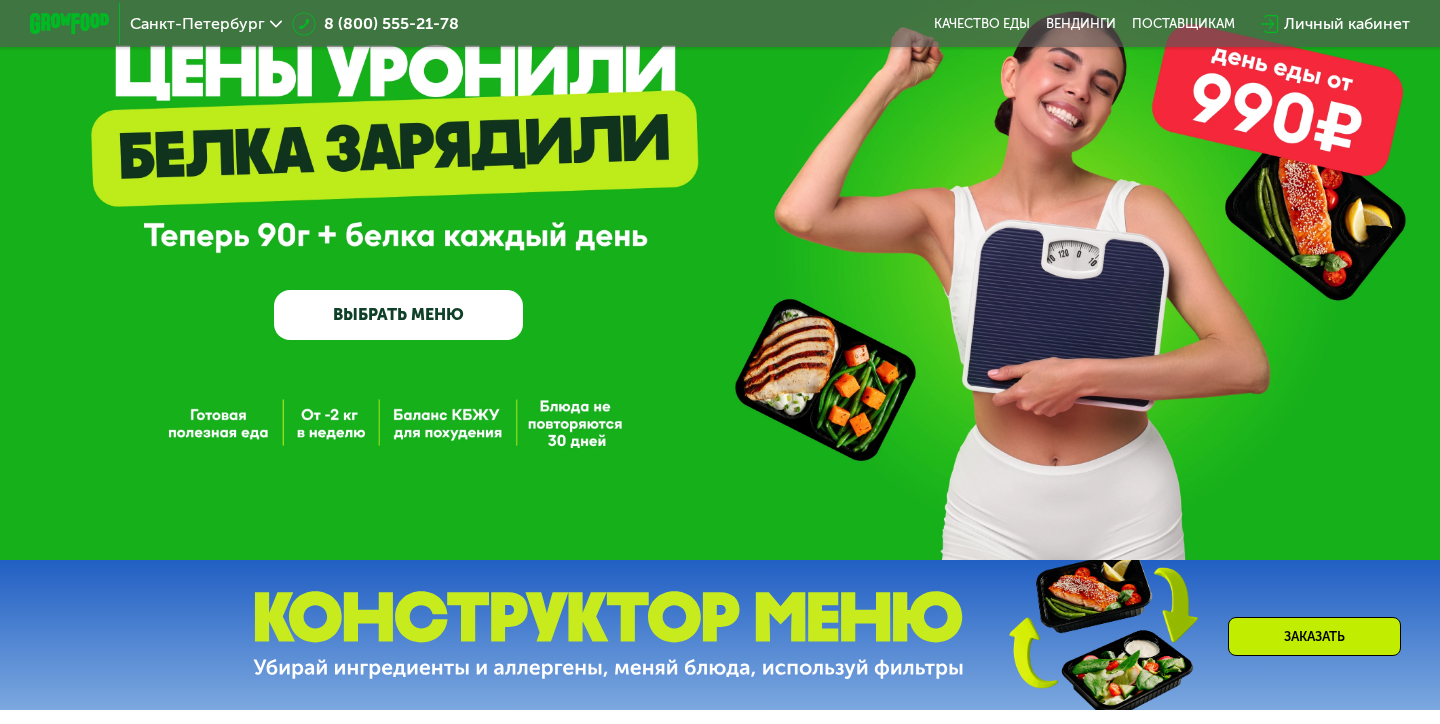 scroll, scrollTop: 121, scrollLeft: 0, axis: vertical 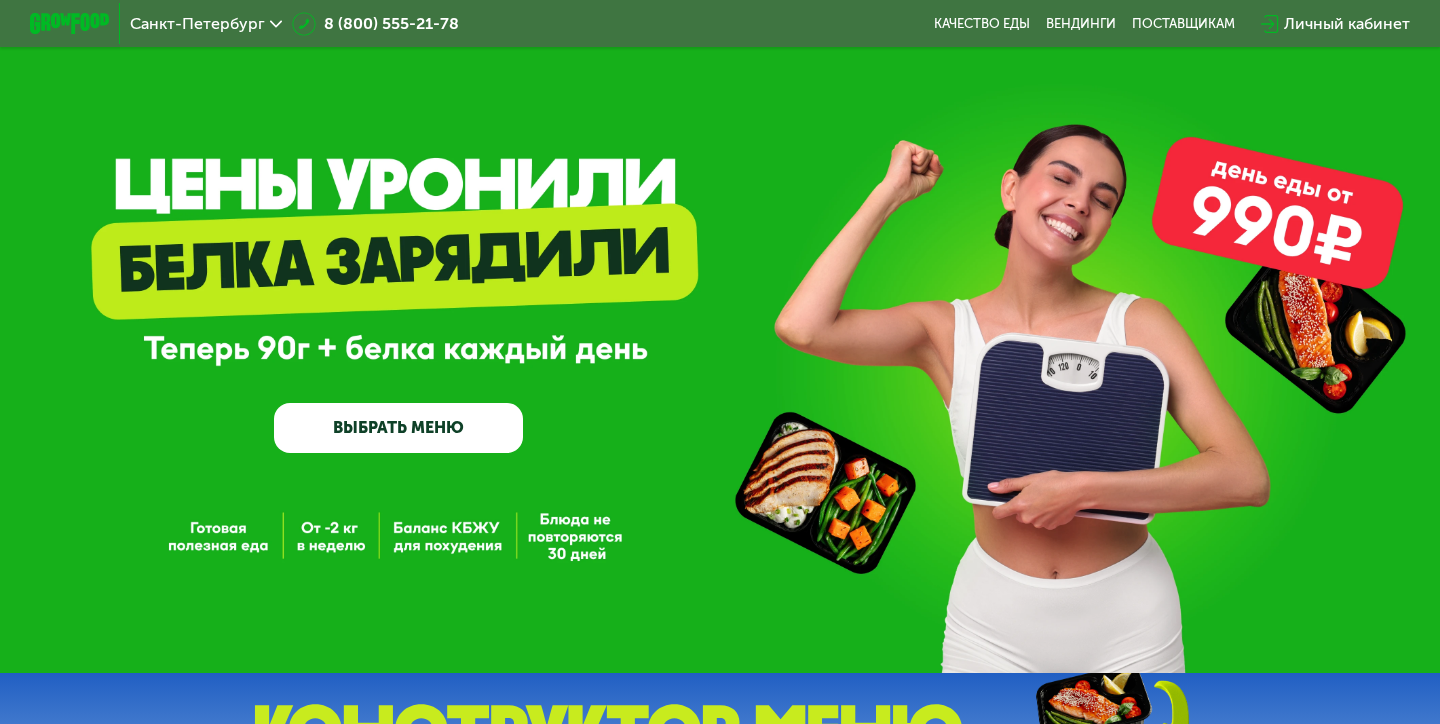 click on "ВЫБРАТЬ МЕНЮ" at bounding box center (398, 428) 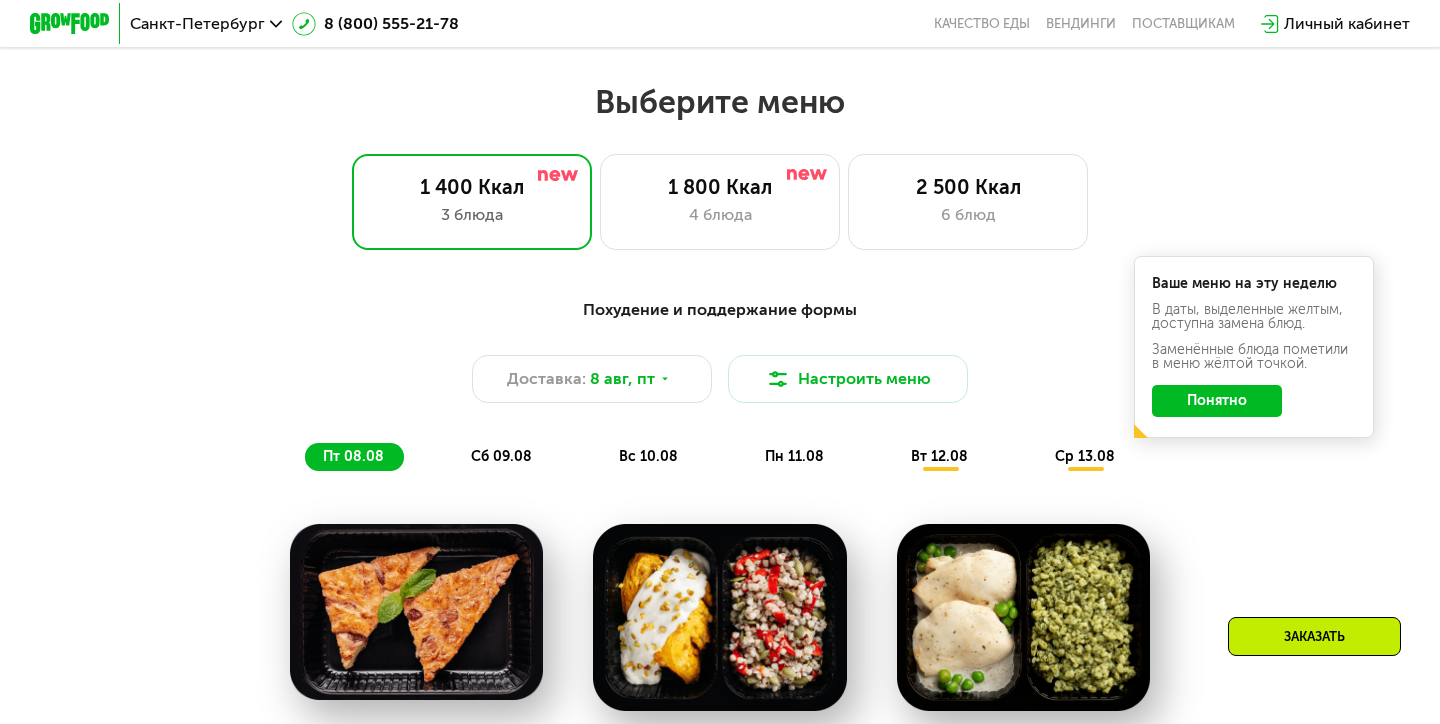 scroll, scrollTop: 852, scrollLeft: 0, axis: vertical 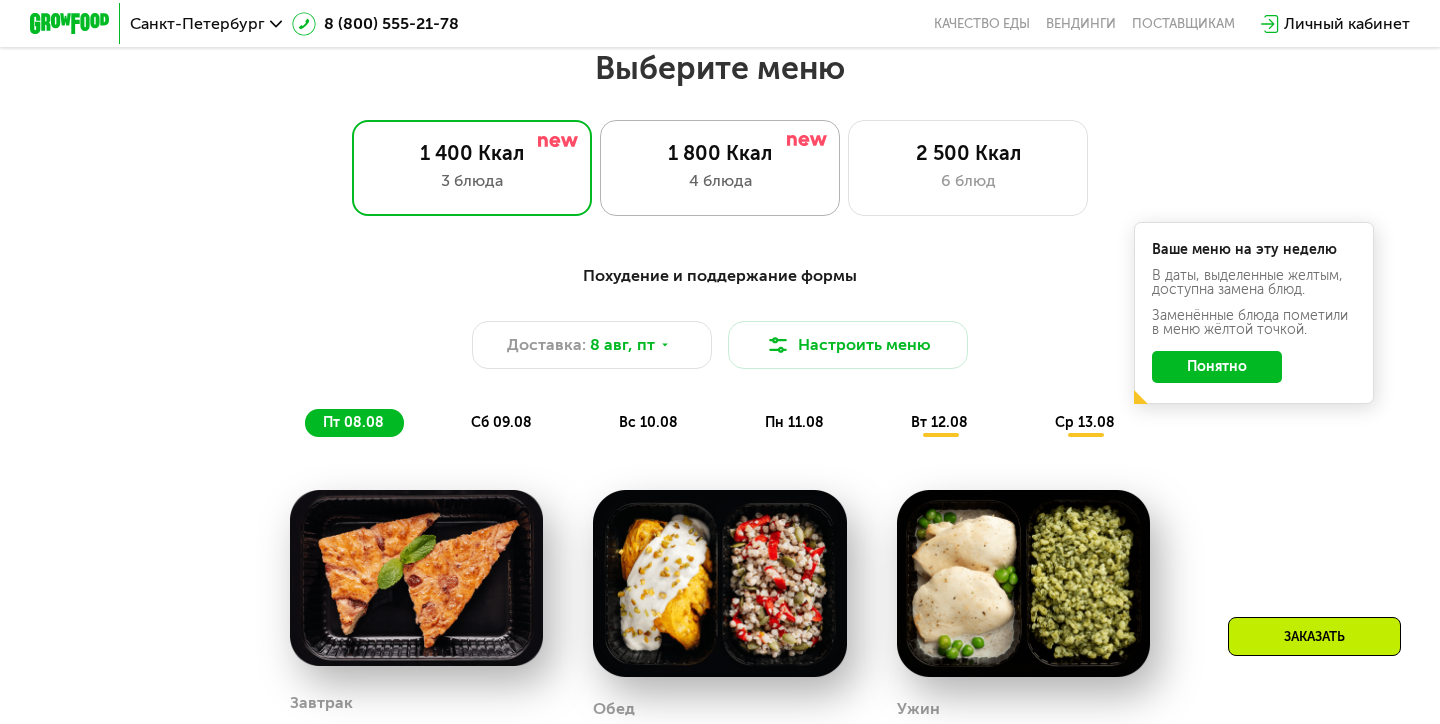 click on "1 800 Ккал" at bounding box center [720, 153] 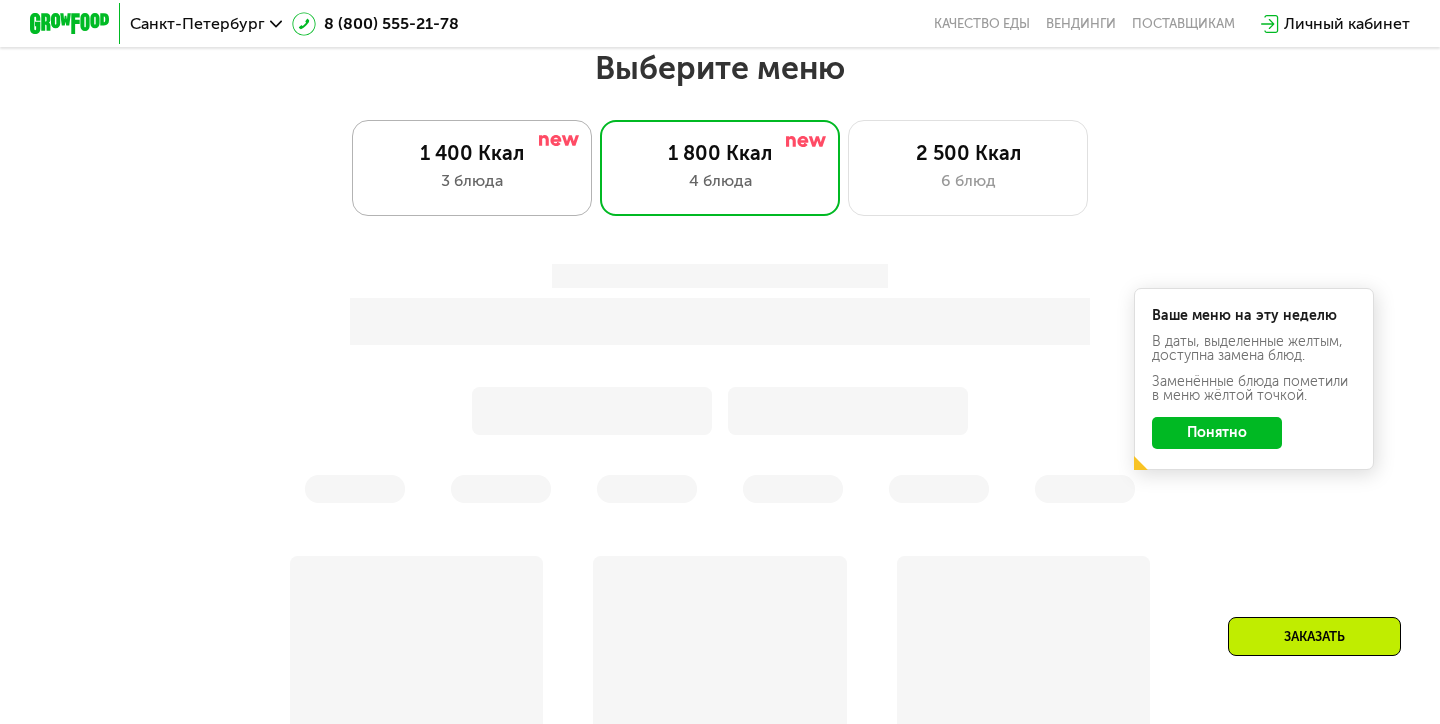 click on "3 блюда" at bounding box center (472, 181) 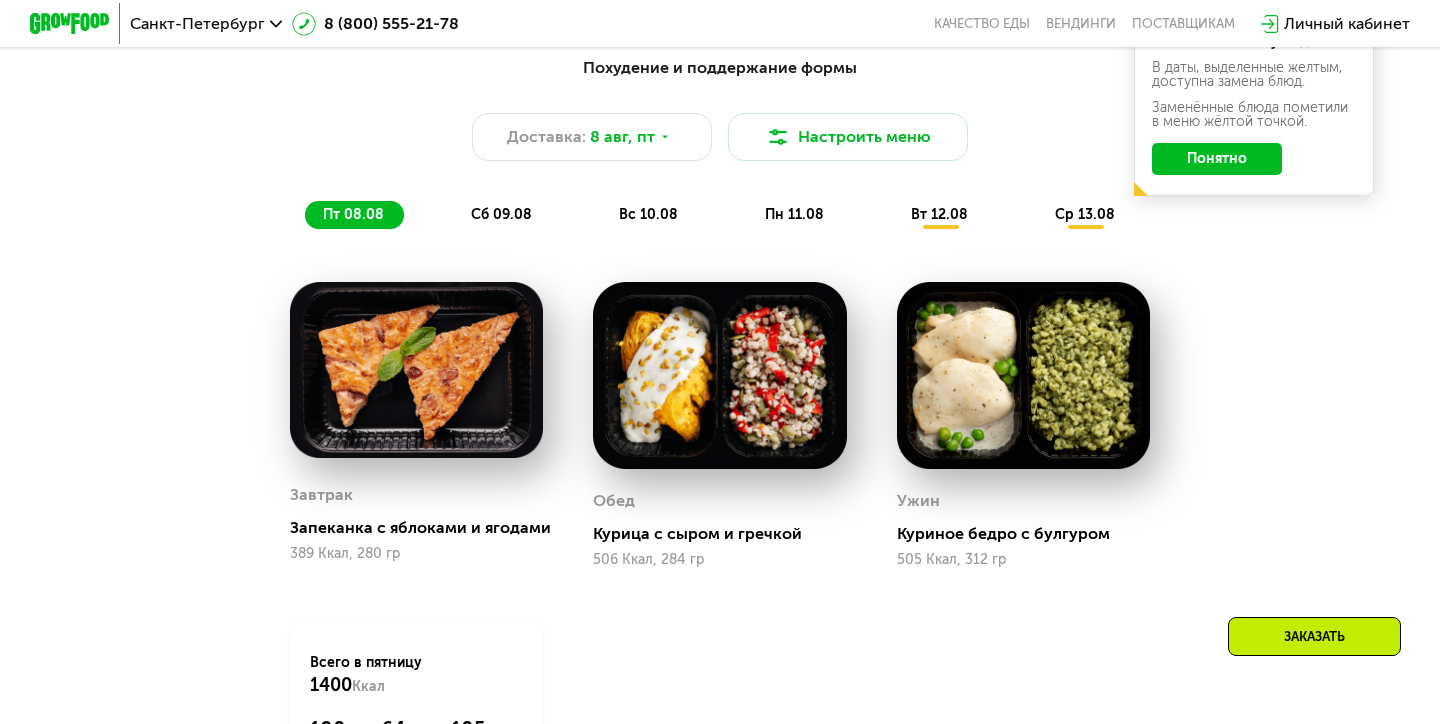 scroll, scrollTop: 1060, scrollLeft: 0, axis: vertical 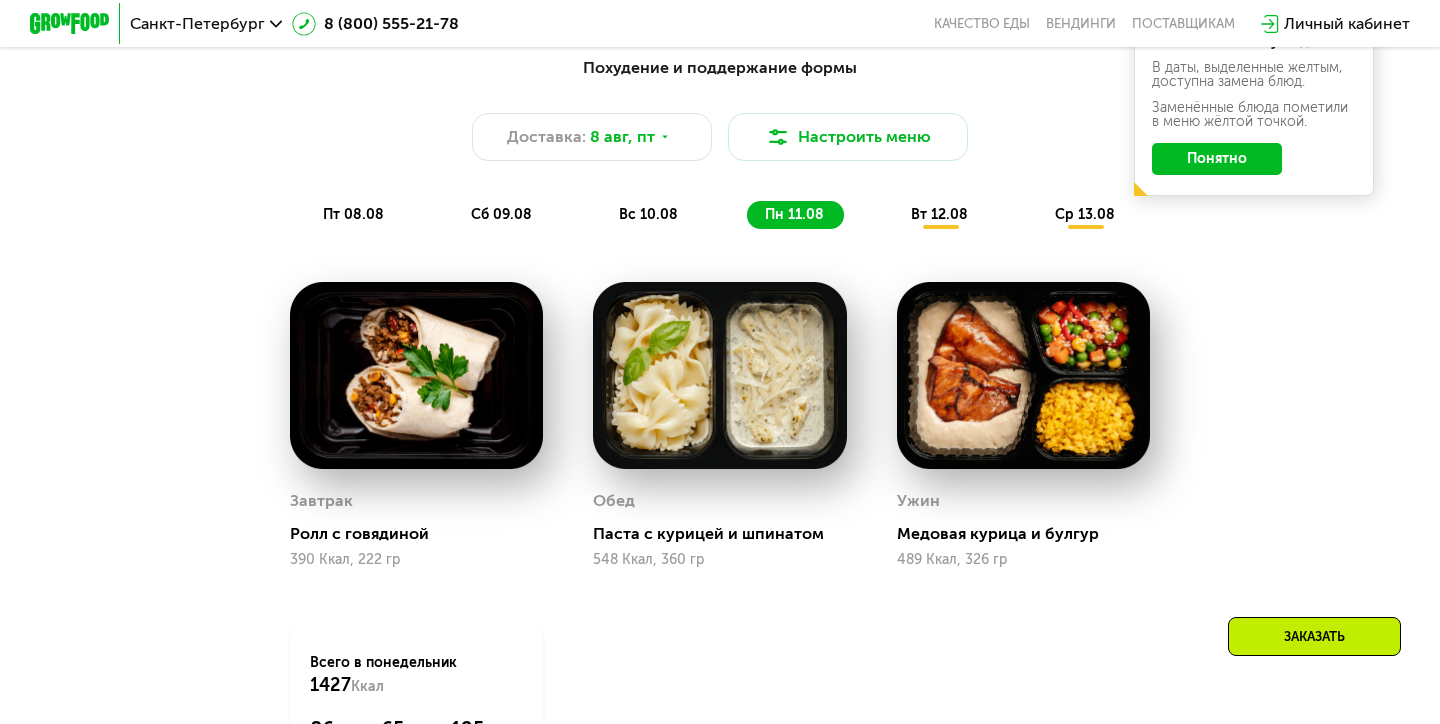 click on "пт 08.08" at bounding box center [353, 214] 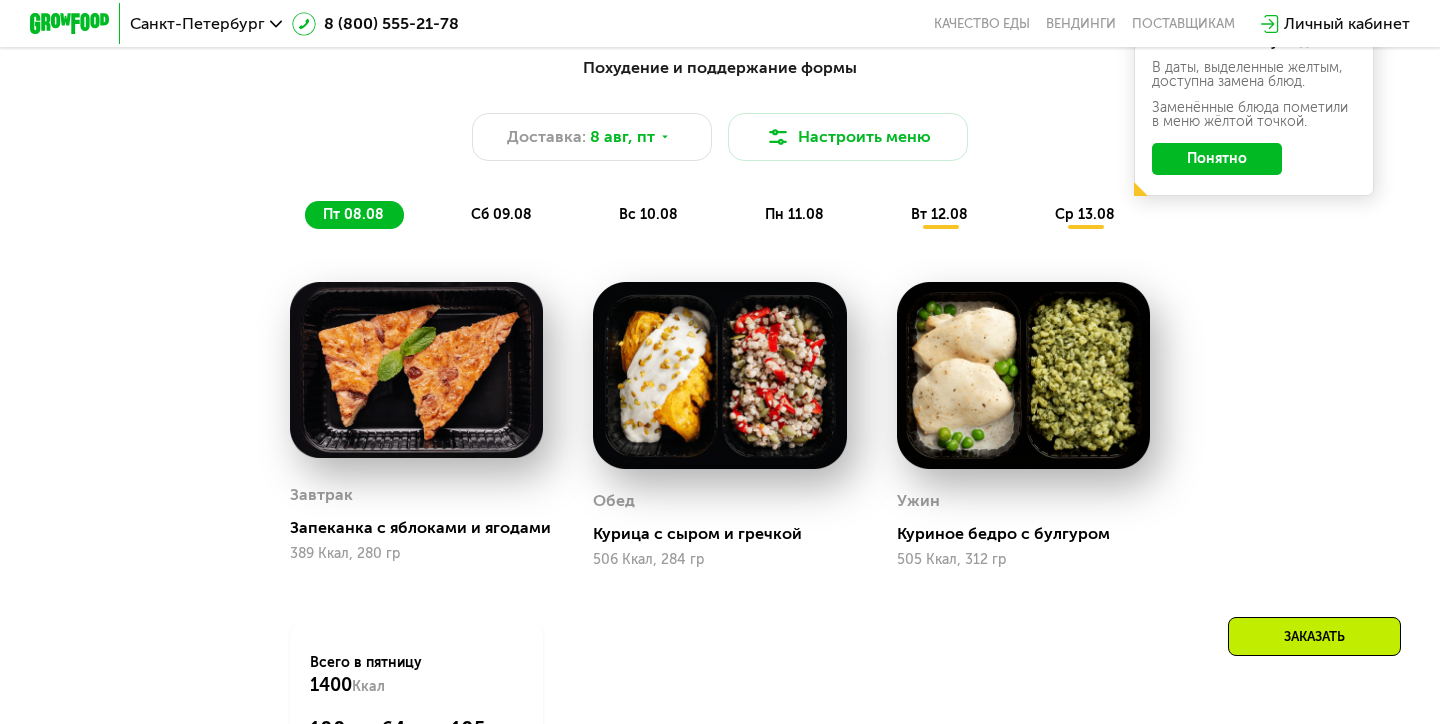 click on "пт 08.08 сб 09.08 вс 10.08 пн 11.08 вт 12.08 ср 13.08" at bounding box center (720, 215) 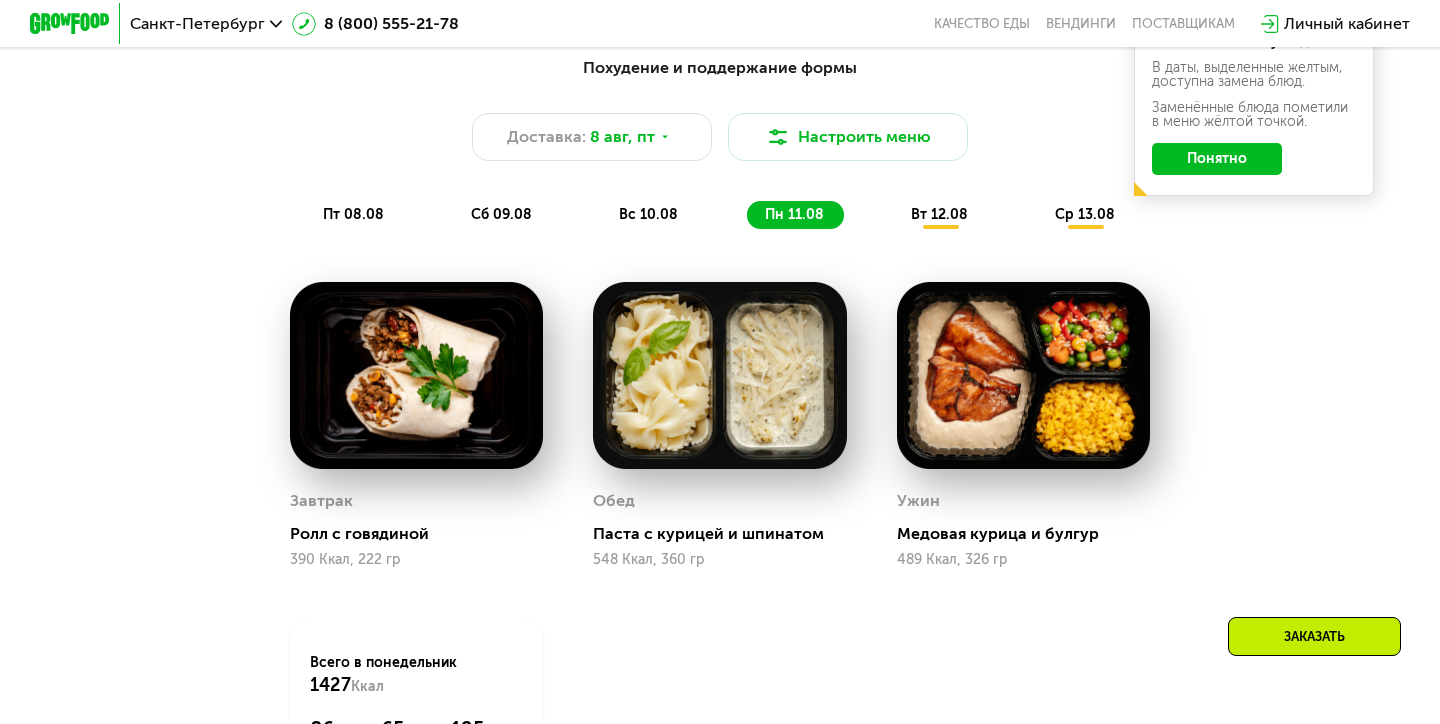 click on "пт 08.08" at bounding box center [353, 214] 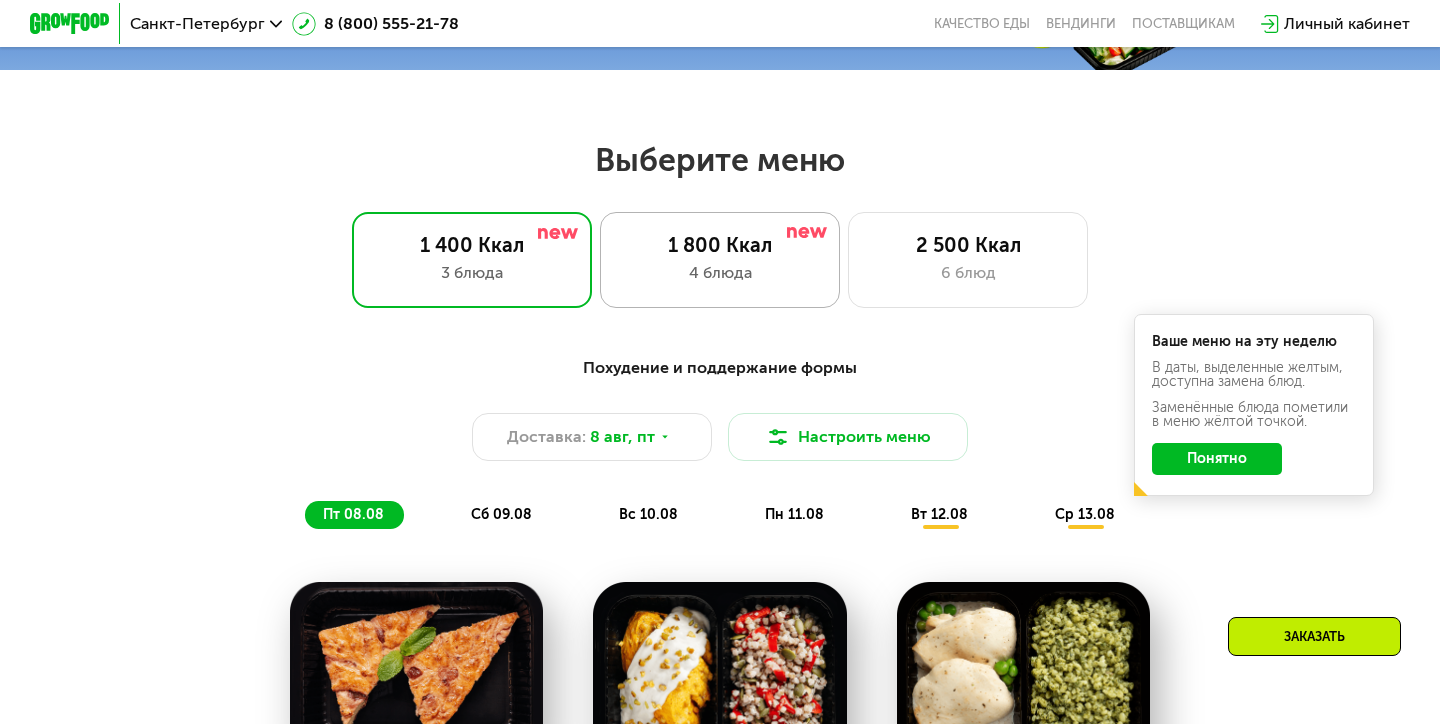 scroll, scrollTop: 743, scrollLeft: 0, axis: vertical 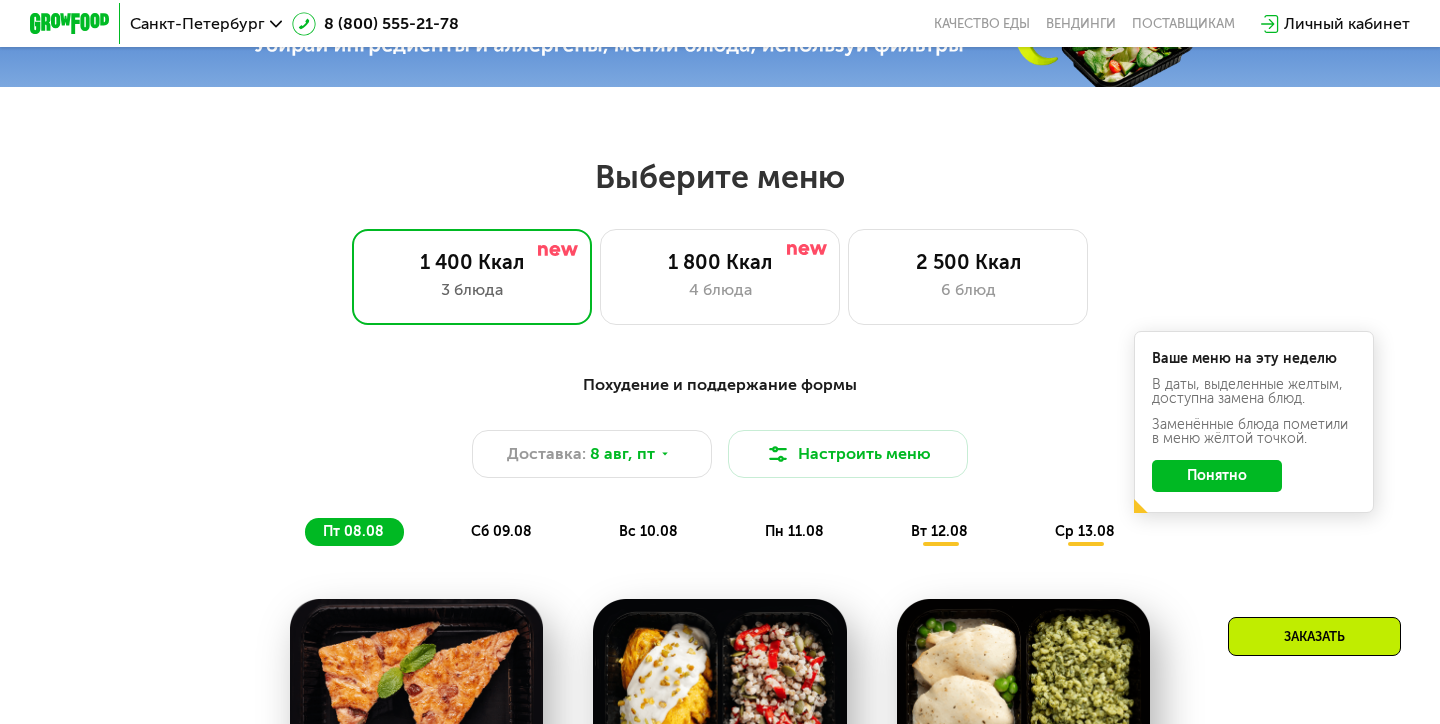 click on "Выберите меню  1 400 Ккал 3 блюда 1 800 Ккал 4 блюда 2 500 Ккал 6 блюд Похудение и поддержание формы Доставка: 8 авг, пт Настроить меню  пт 08.08 сб 09.08 вс 10.08 пн 11.08 вт 12.08 ср 13.08 Ваше меню на эту неделю В даты, выделенные желтым, доступна замена блюд. Заменённые блюда пометили в меню жёлтой точкой.  Понятно  Завтрак Запеканка с яблоками и ягодами 389 Ккал, 280 гр Обед Курица с сыром и гречкой 506 Ккал, 284 гр Ужин Куриное бедро с булгуром 505 Ккал, 312 гр  Всего в пятницу 1400 Ккал 100  Белки  64  Жиры  105  Углеводы  Завтрак Крем с медовыми орехами 480 Ккал, 212 гр Обед Курица и птитим с овощами Ужин" 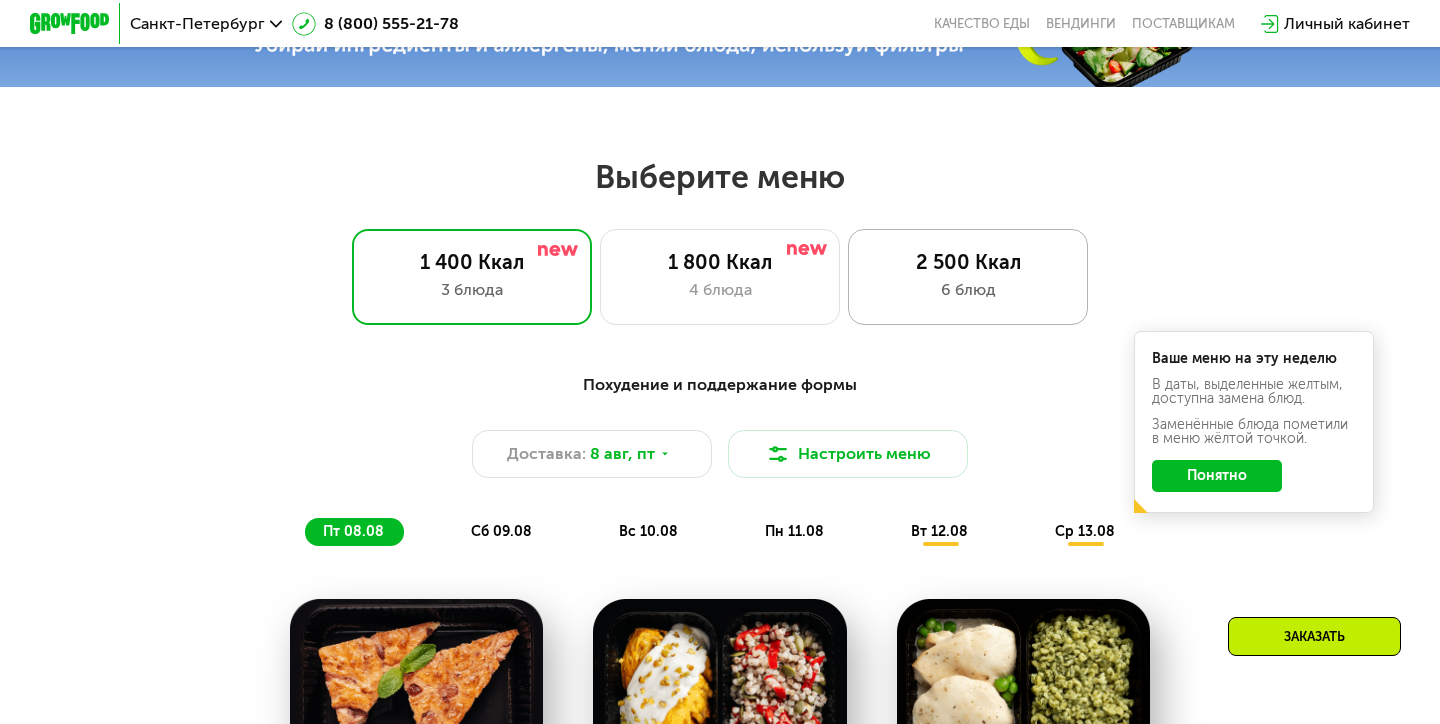 click on "6 блюд" at bounding box center [968, 290] 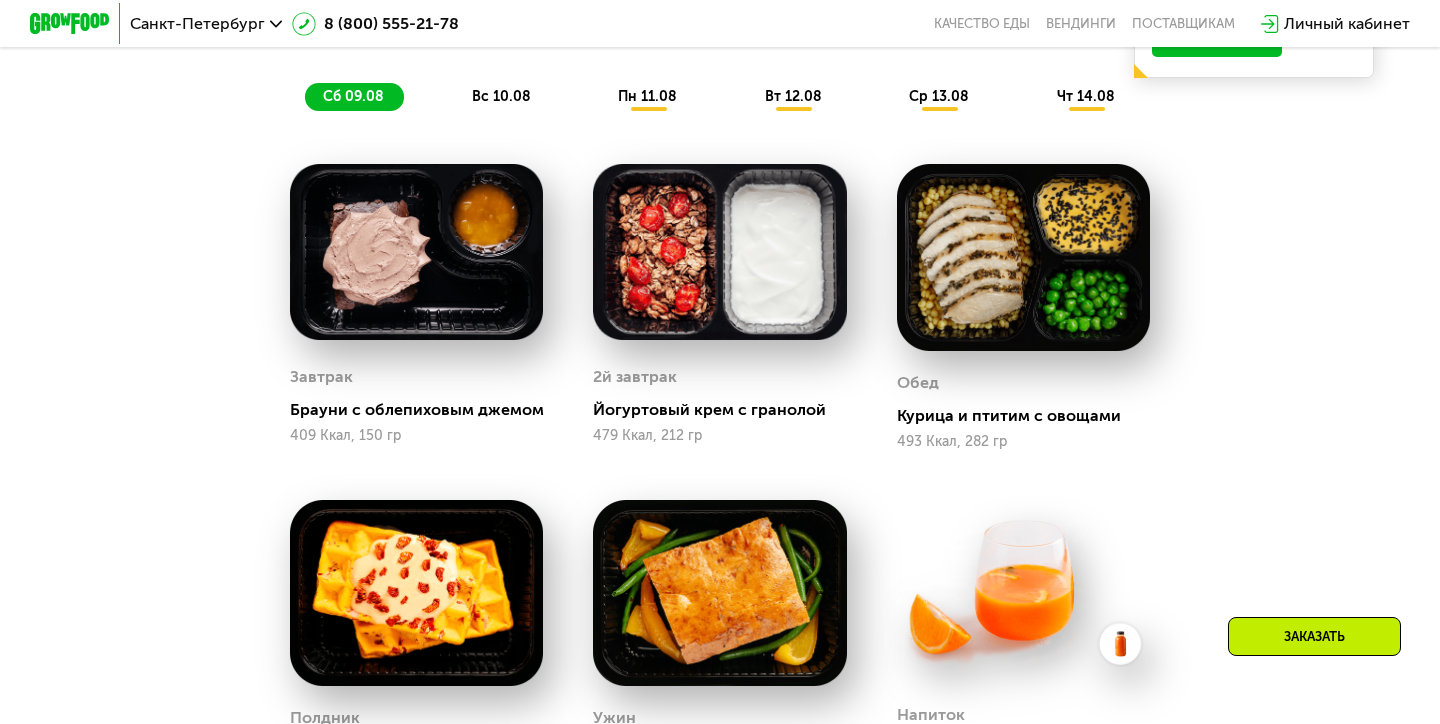 scroll, scrollTop: 1192, scrollLeft: 0, axis: vertical 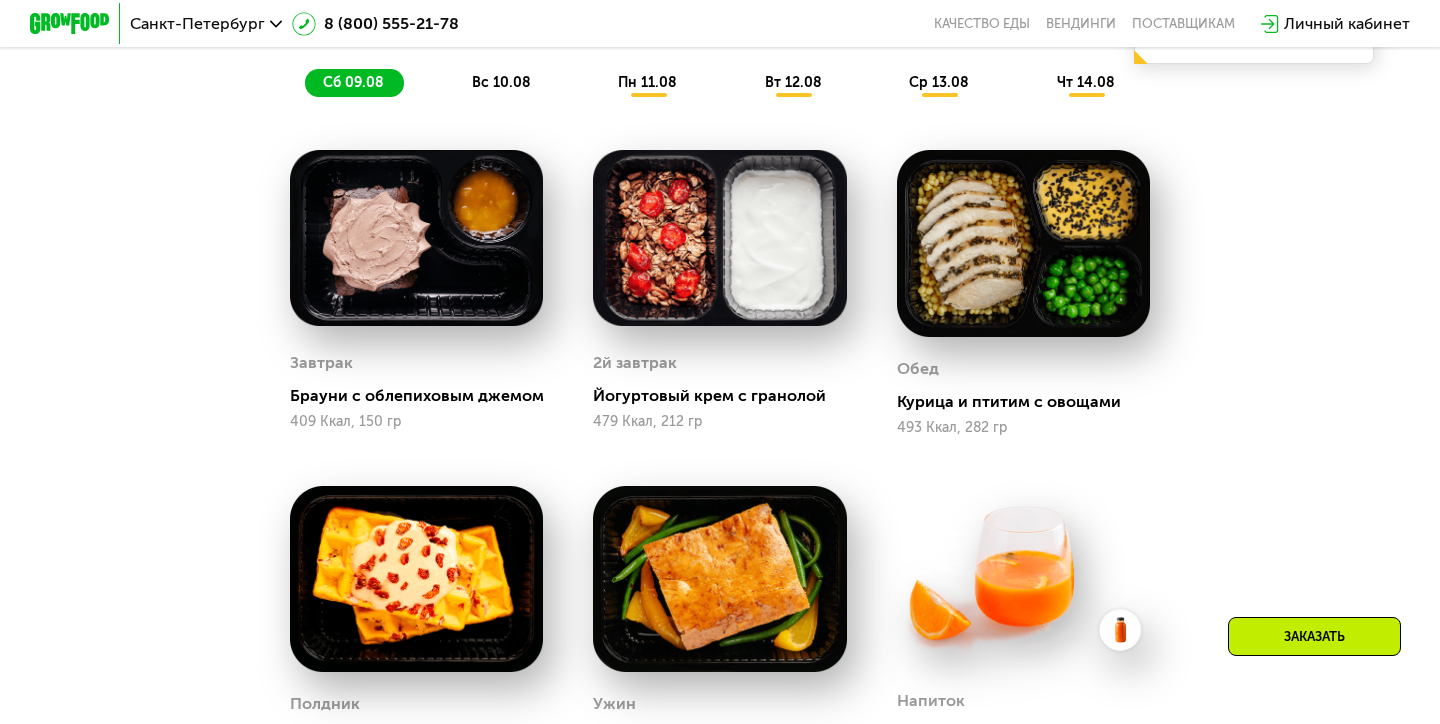 click on "пн 11.08" at bounding box center [647, 82] 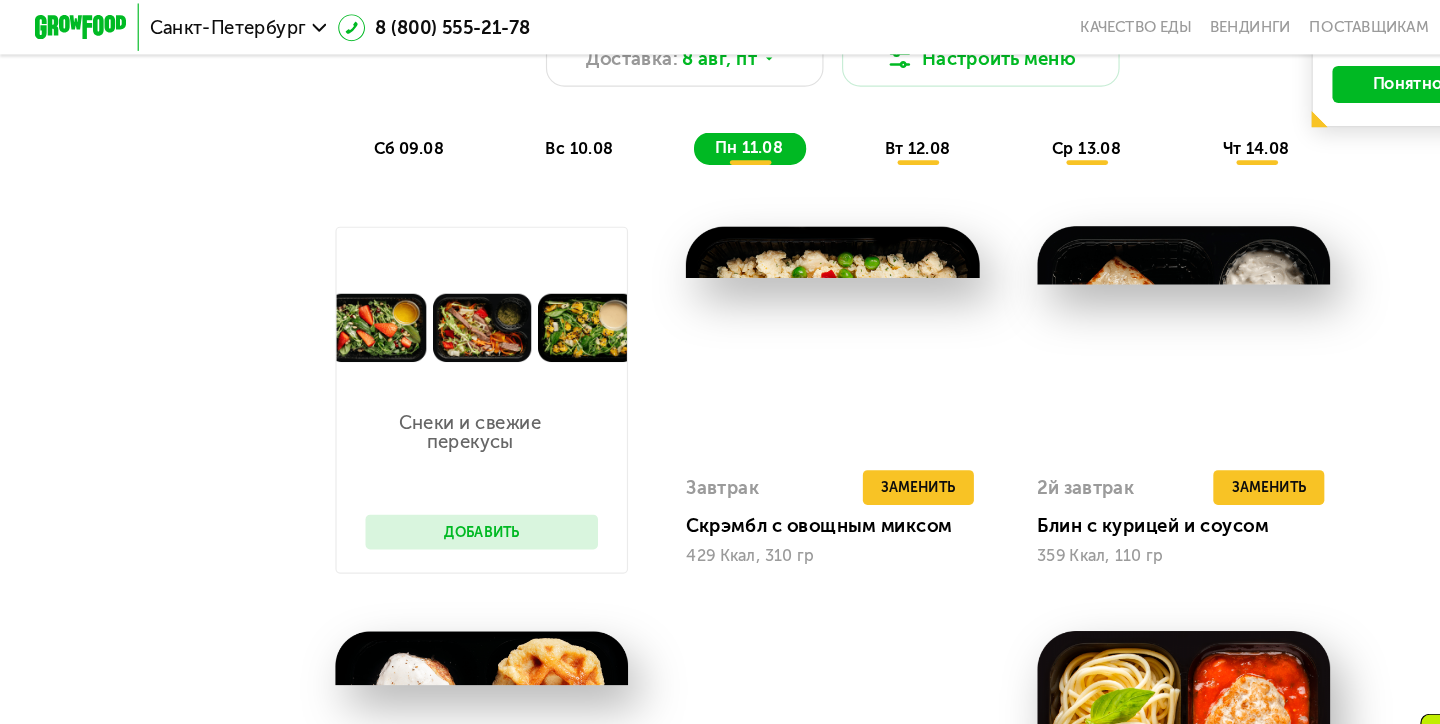 scroll, scrollTop: 1114, scrollLeft: 0, axis: vertical 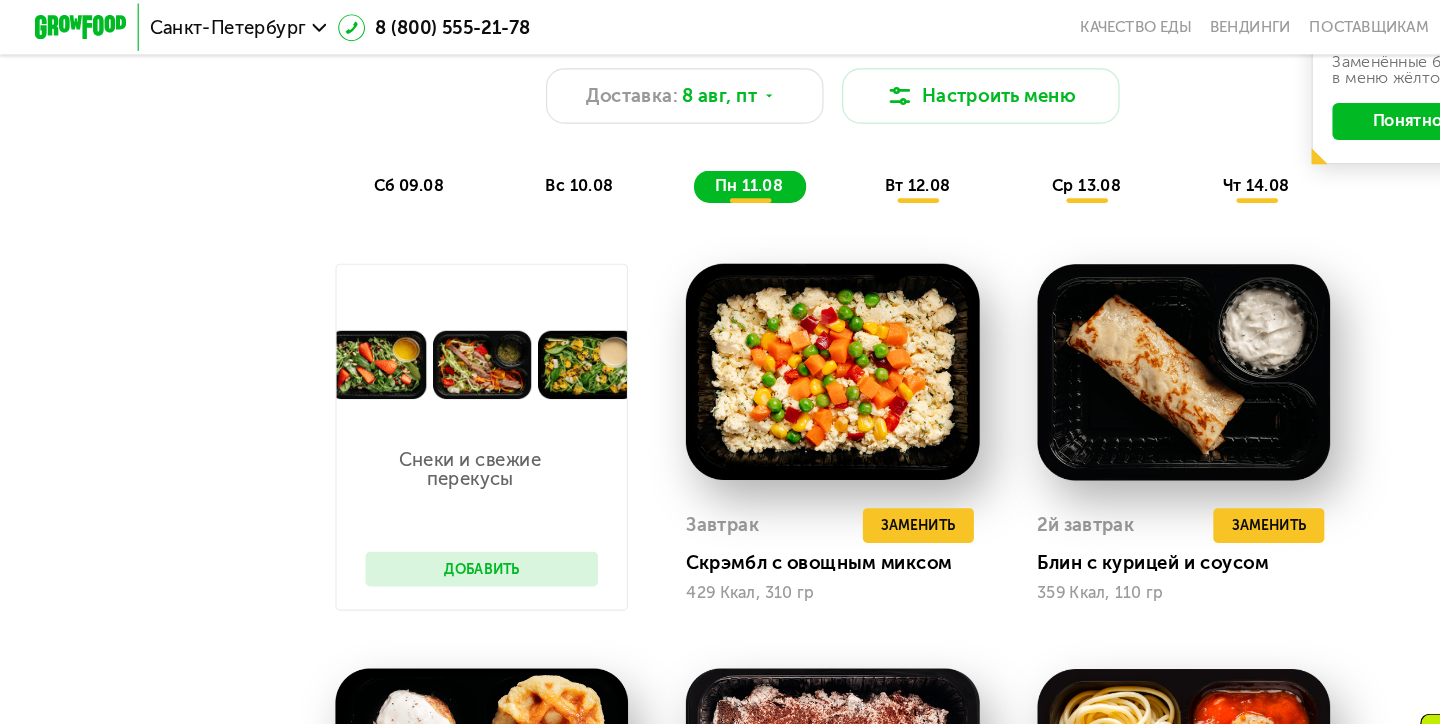 click on "вт 12.08" 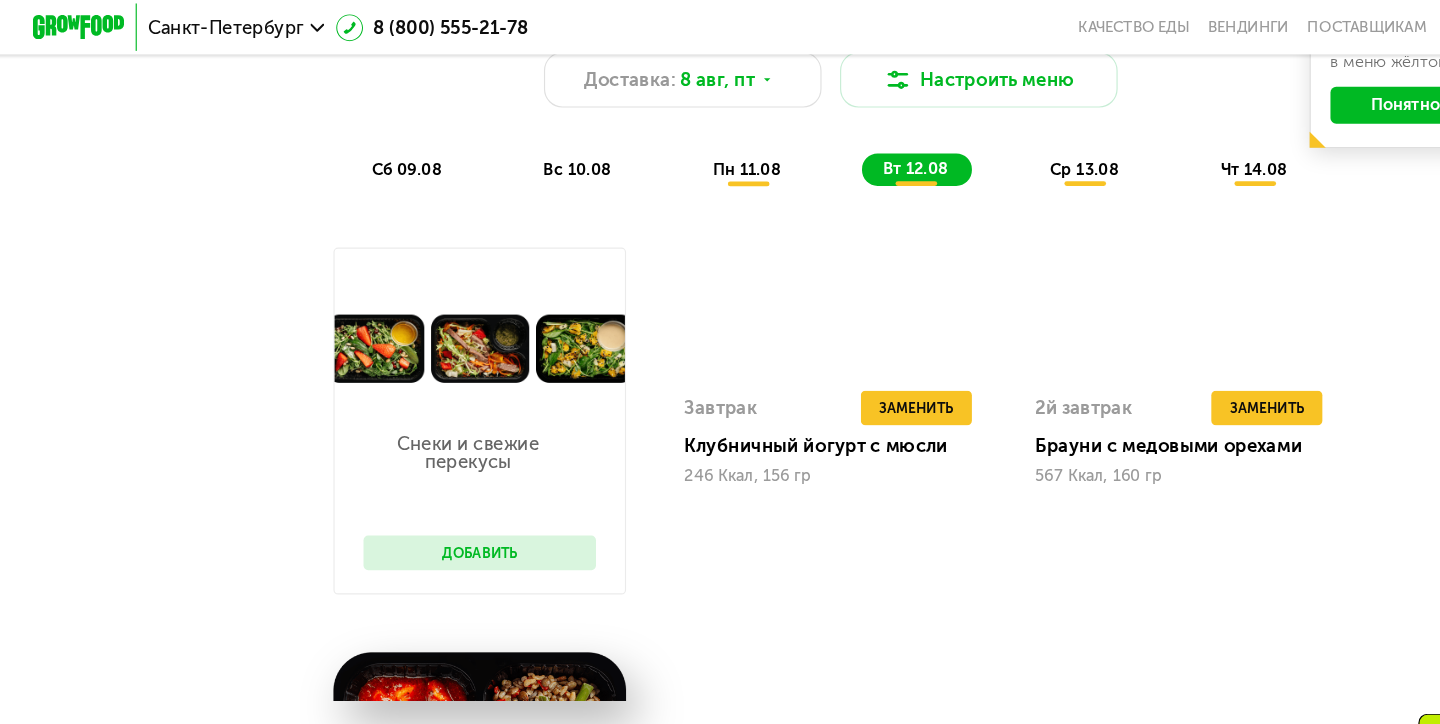 scroll, scrollTop: 1030, scrollLeft: 0, axis: vertical 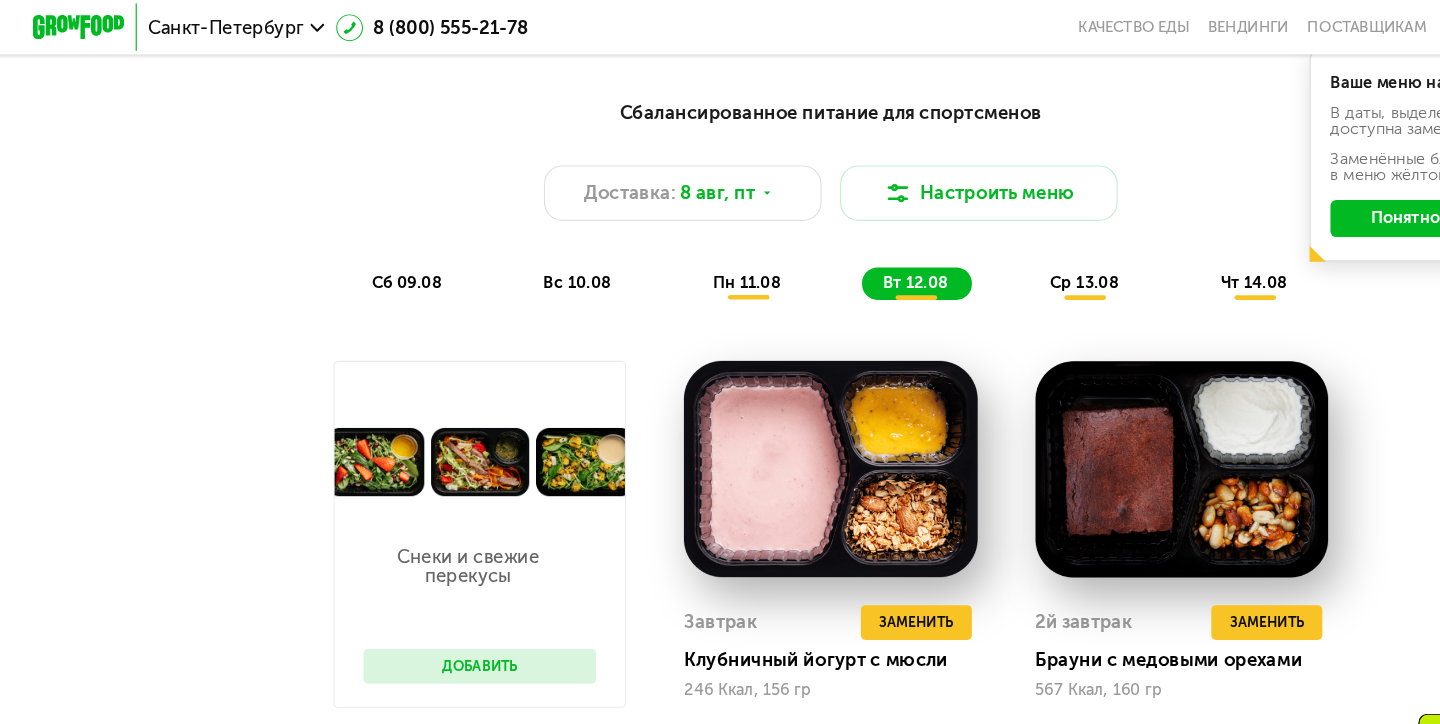 click on "ср 13.08" at bounding box center [939, 244] 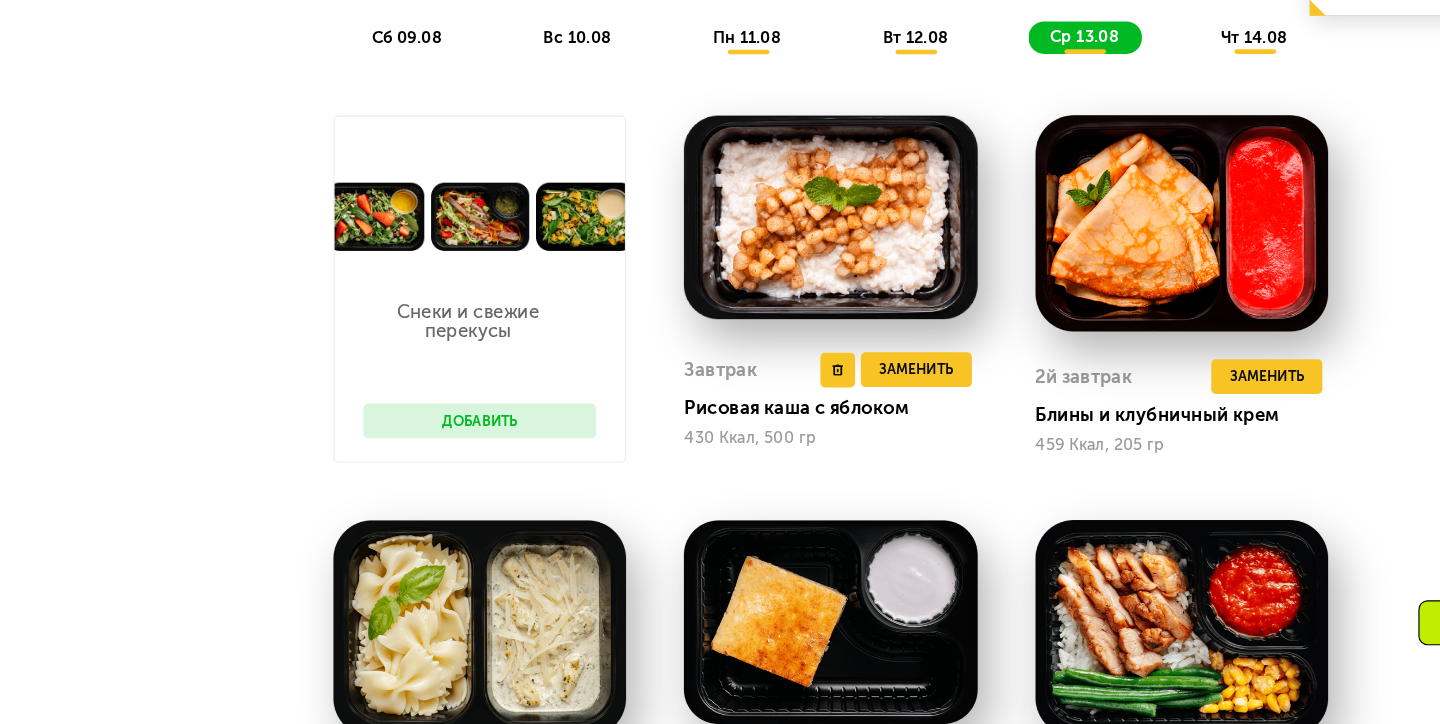scroll, scrollTop: 1164, scrollLeft: 0, axis: vertical 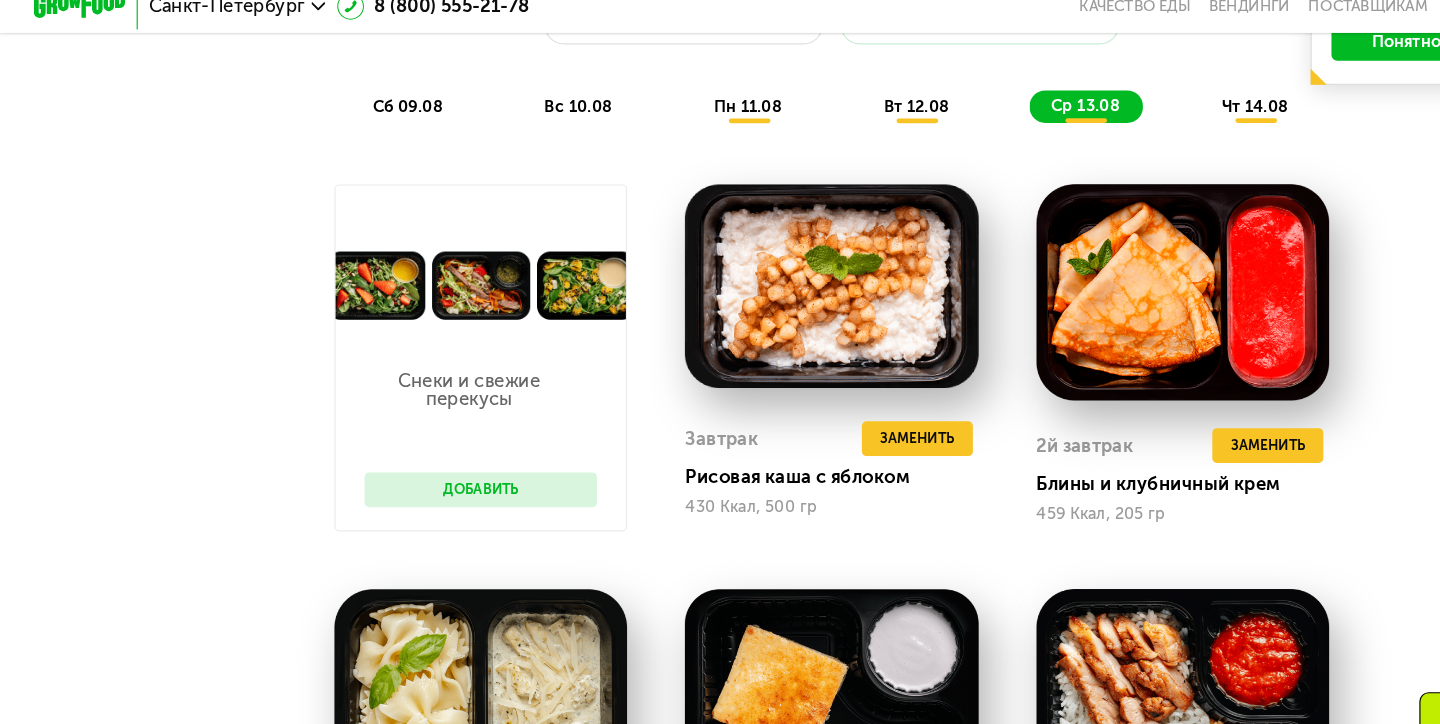 click on "пн 11.08" at bounding box center (647, 110) 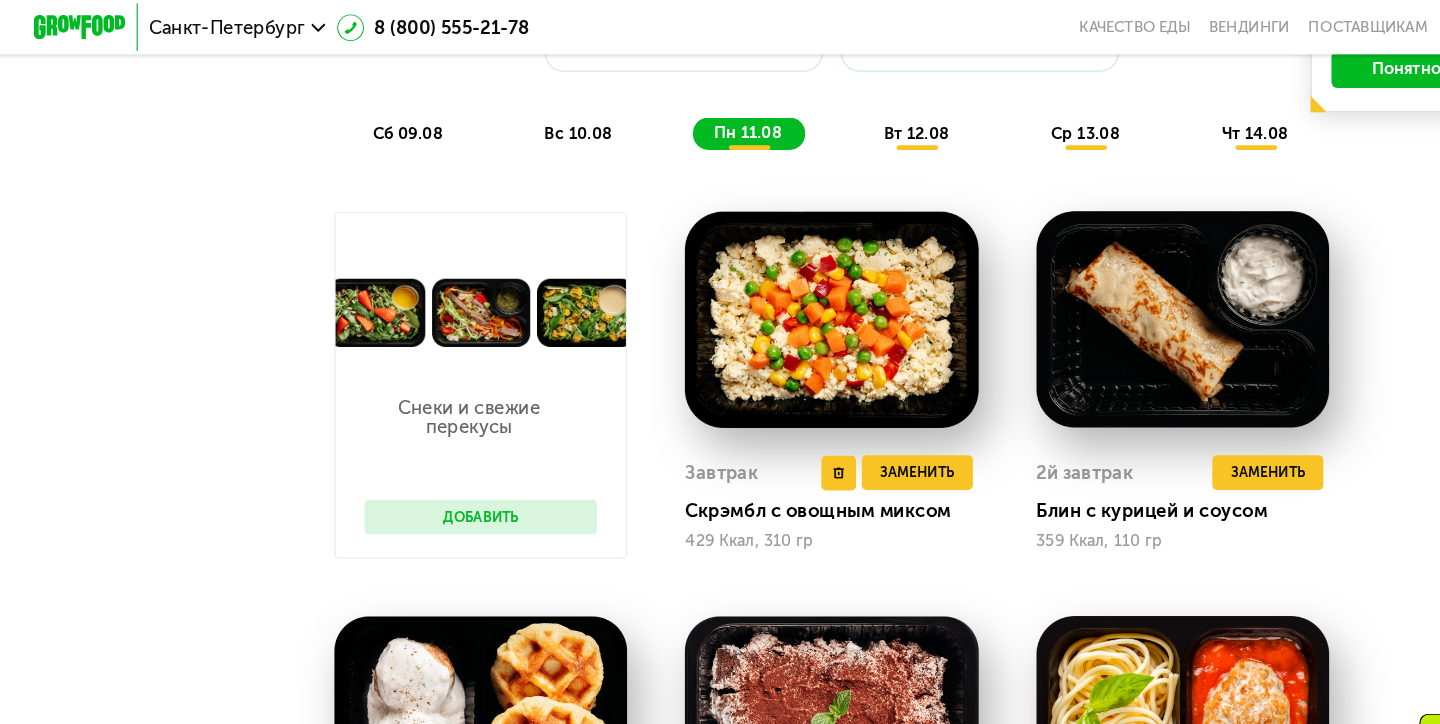 scroll, scrollTop: 1109, scrollLeft: 0, axis: vertical 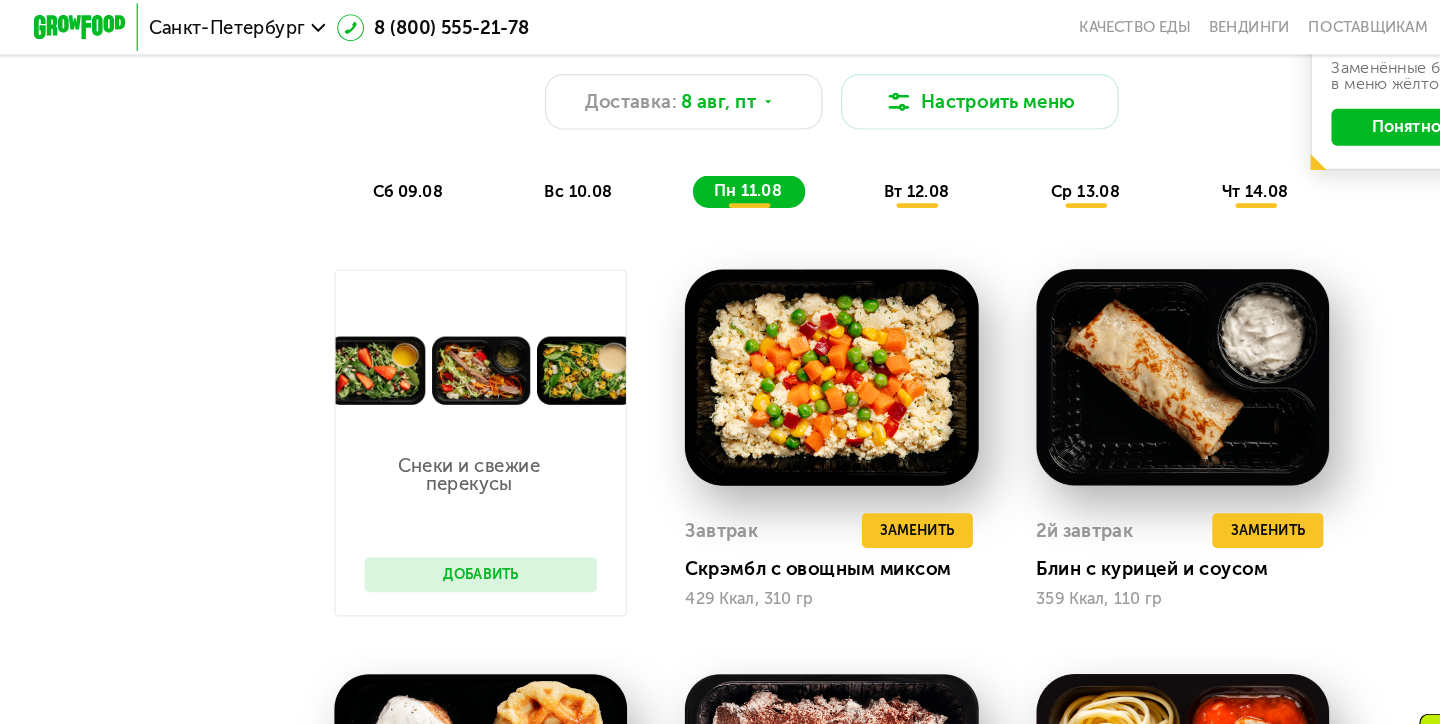 click on "сб 09.08" at bounding box center (353, 165) 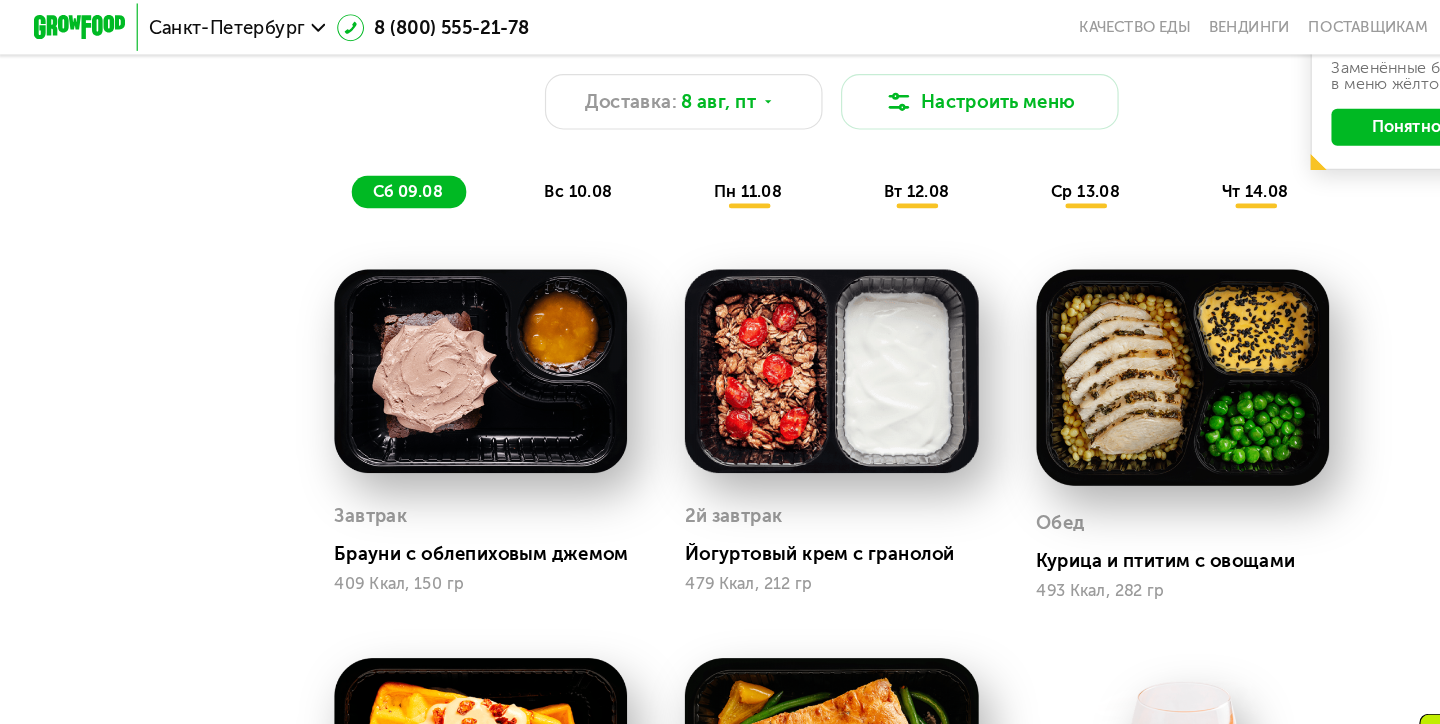 click on "чт 14.08" 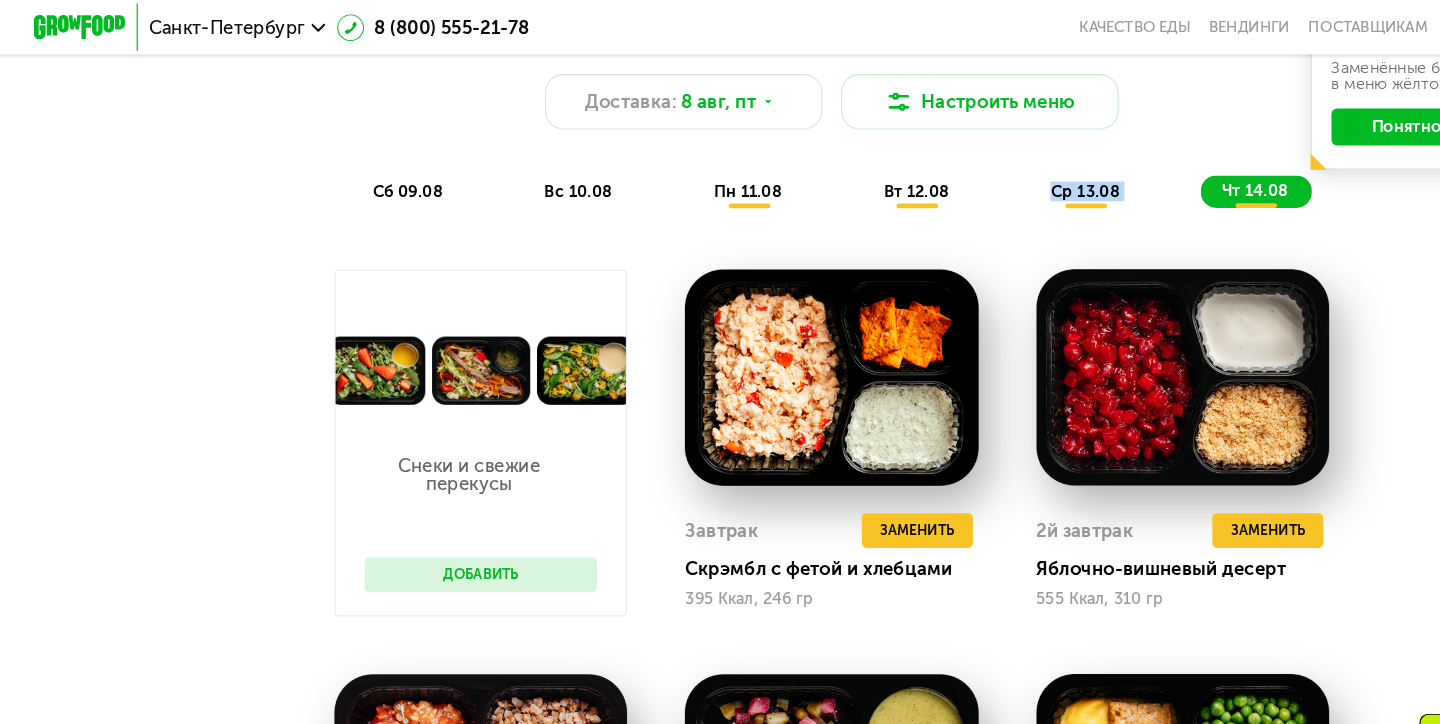 drag, startPoint x: 1027, startPoint y: 169, endPoint x: 911, endPoint y: 171, distance: 116.01724 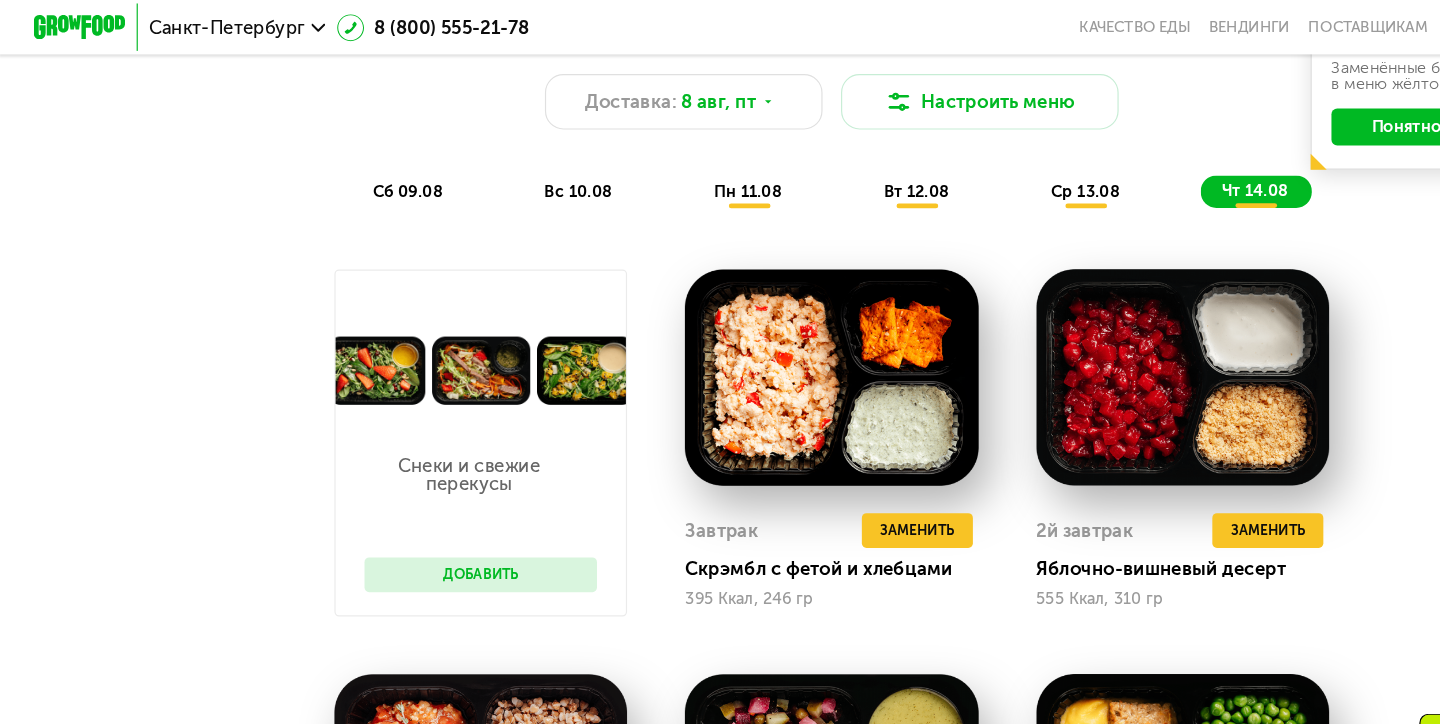 click on "ср 13.08" at bounding box center (939, 165) 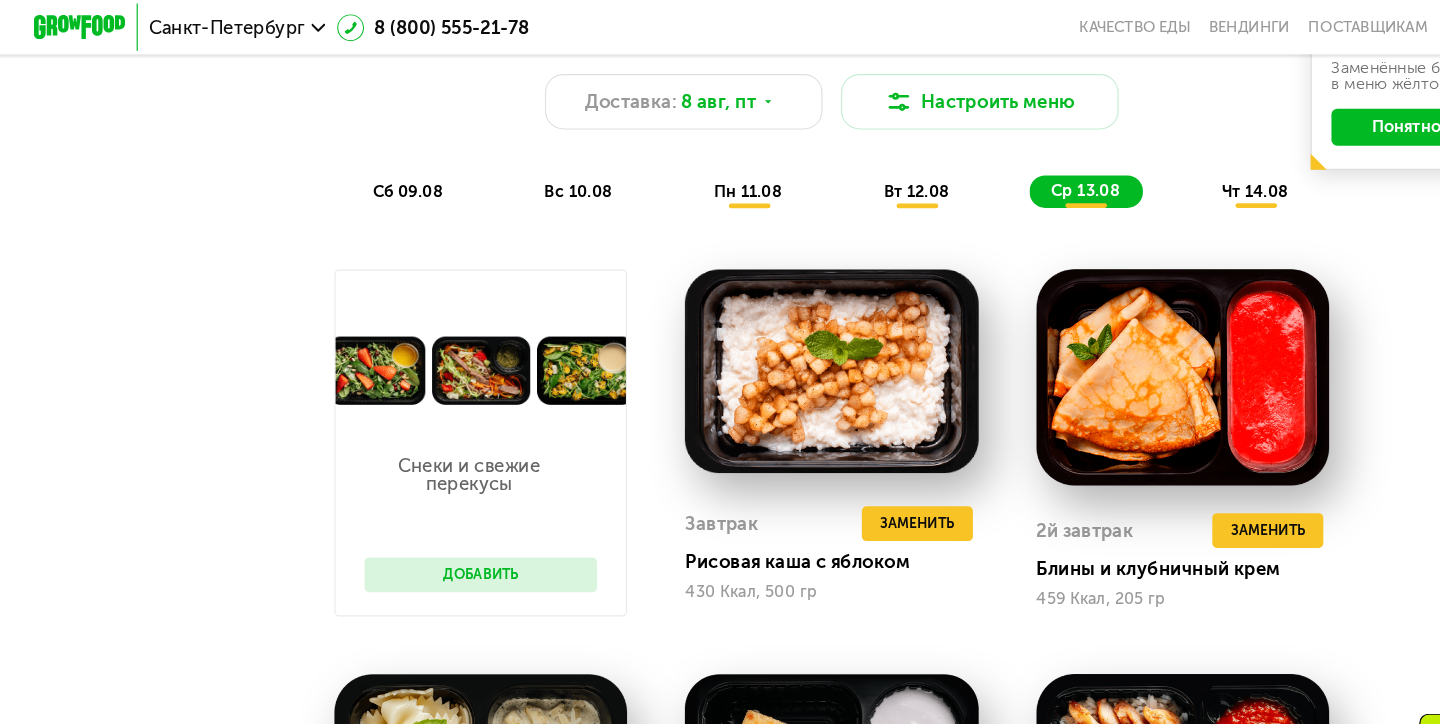 click on "вт 12.08" at bounding box center [793, 165] 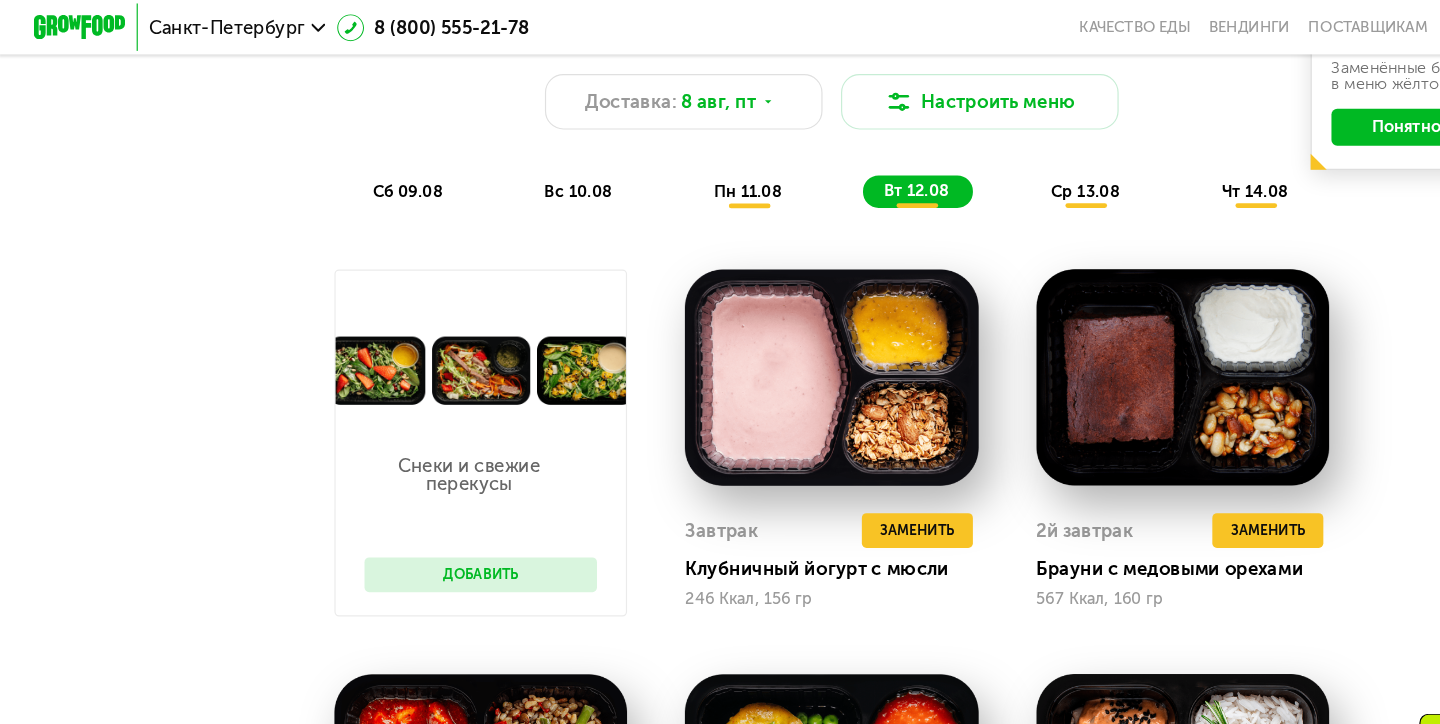click on "чт 14.08" at bounding box center [1086, 165] 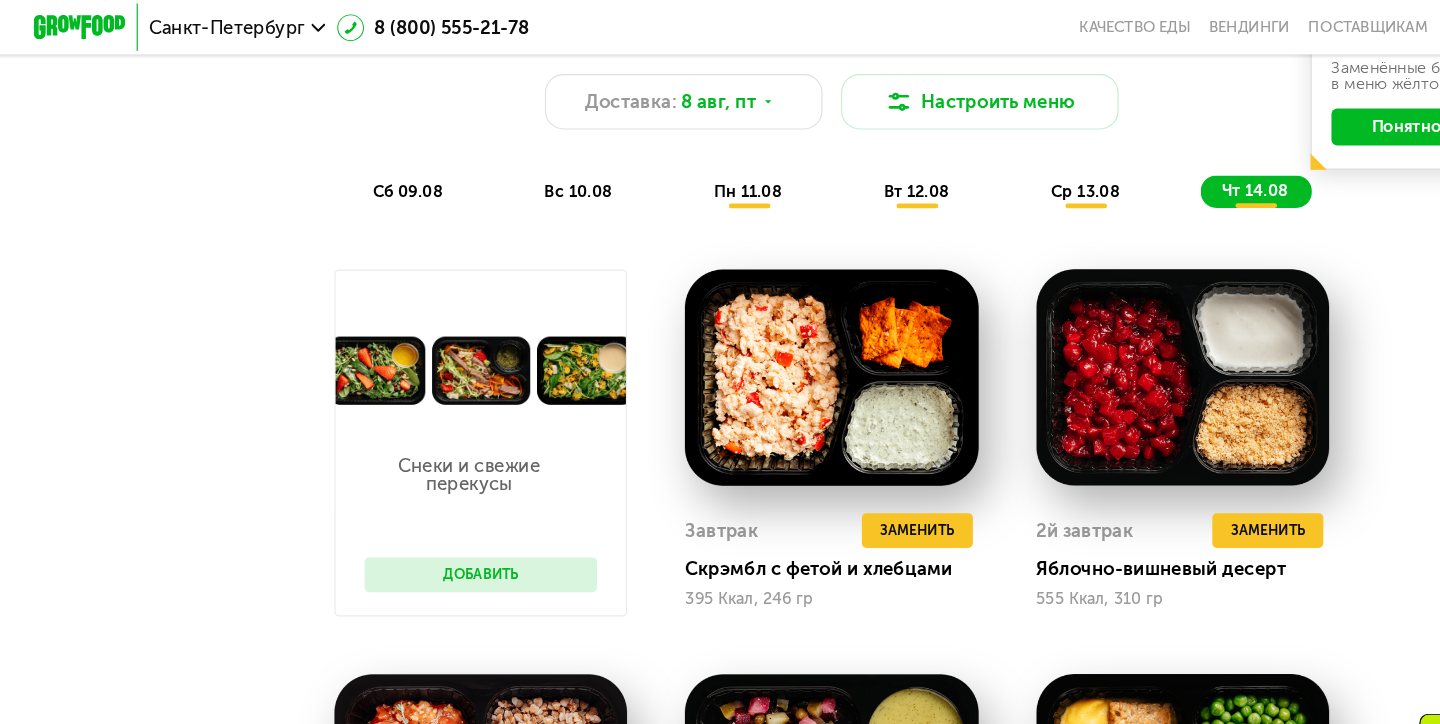 click on "ср 13.08" 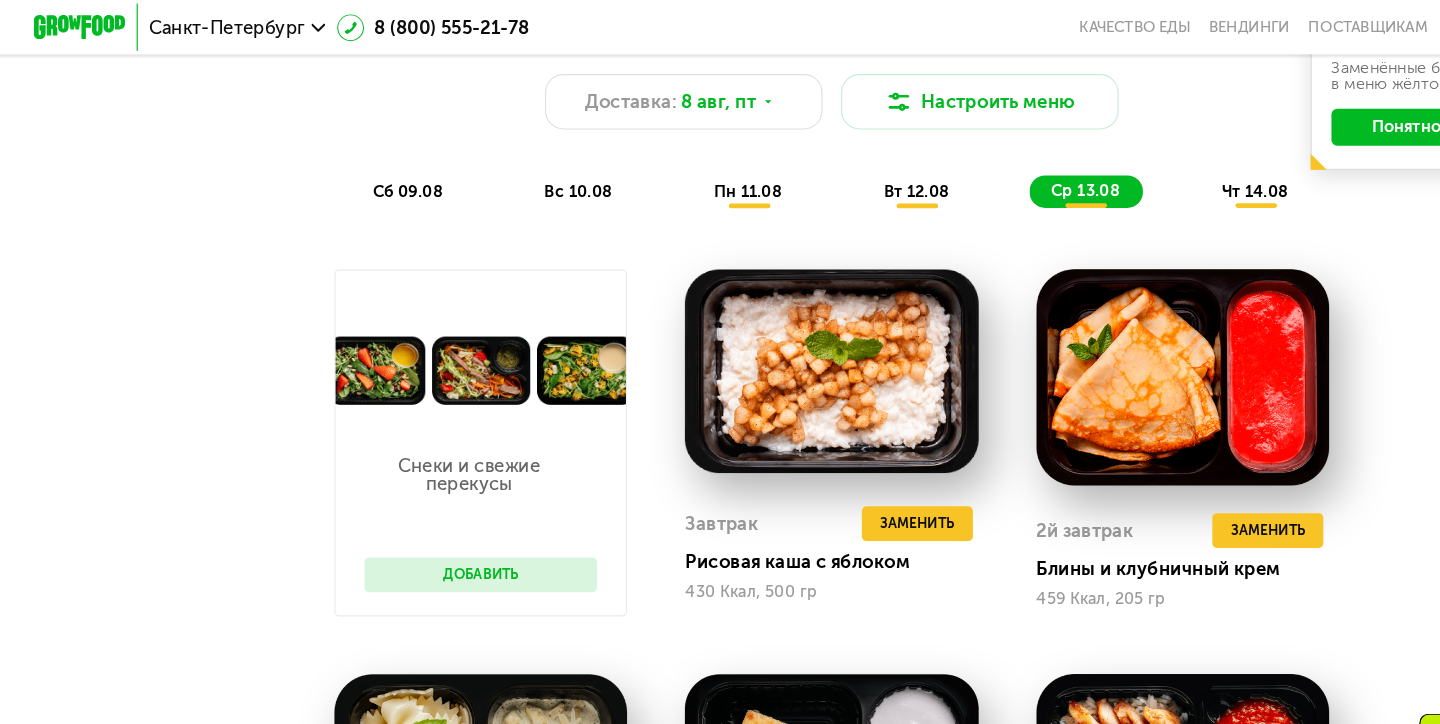 click on "сб 09.08 вс 10.08 пн 11.08 вт 12.08 ср 13.08 чт 14.08" at bounding box center (720, 166) 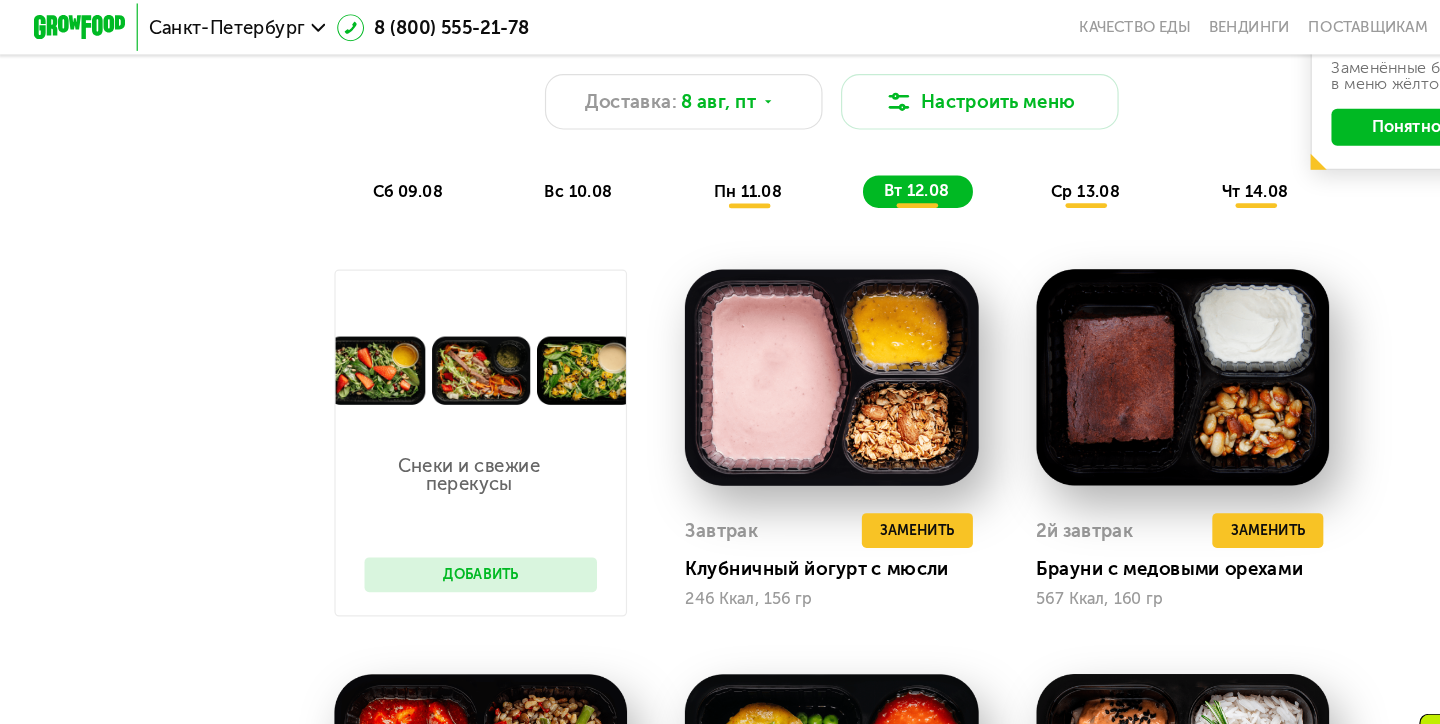 click on "ср 13.08" at bounding box center (939, 165) 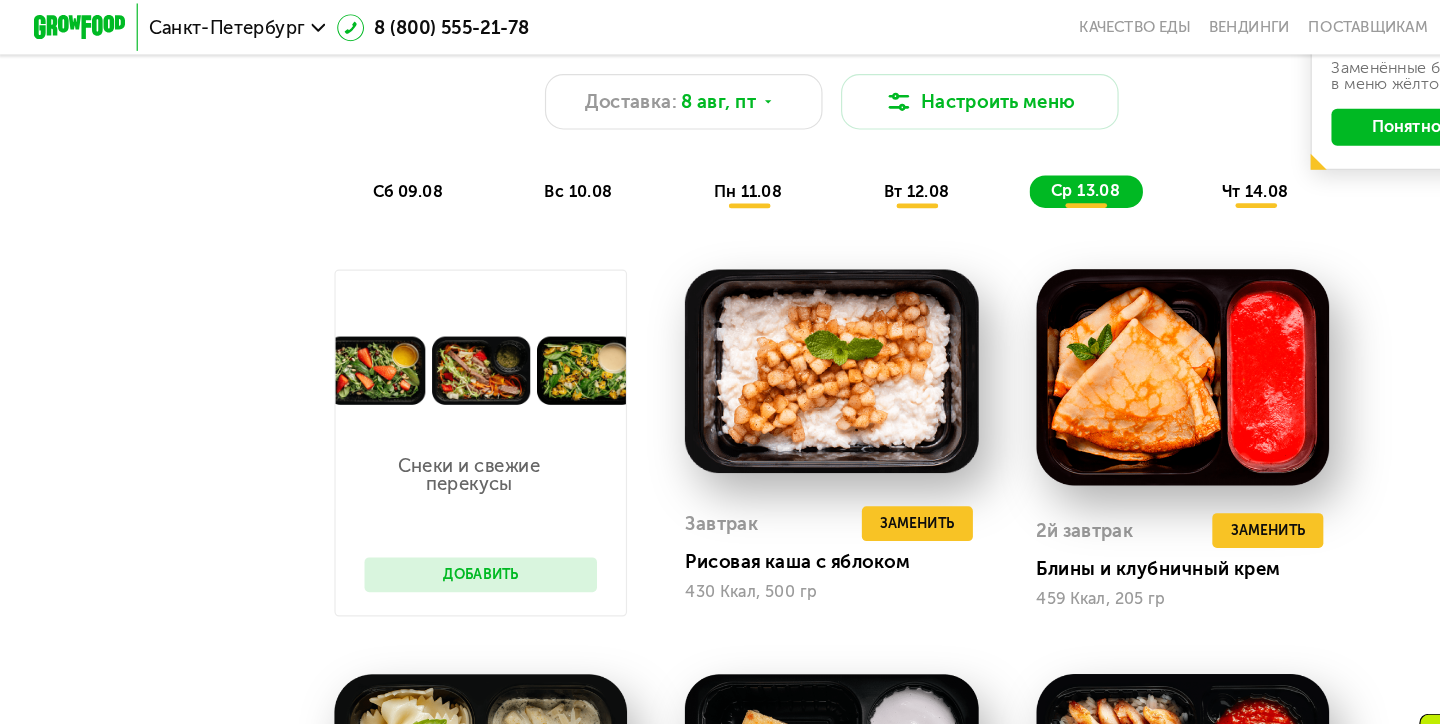 click on "чт 14.08" 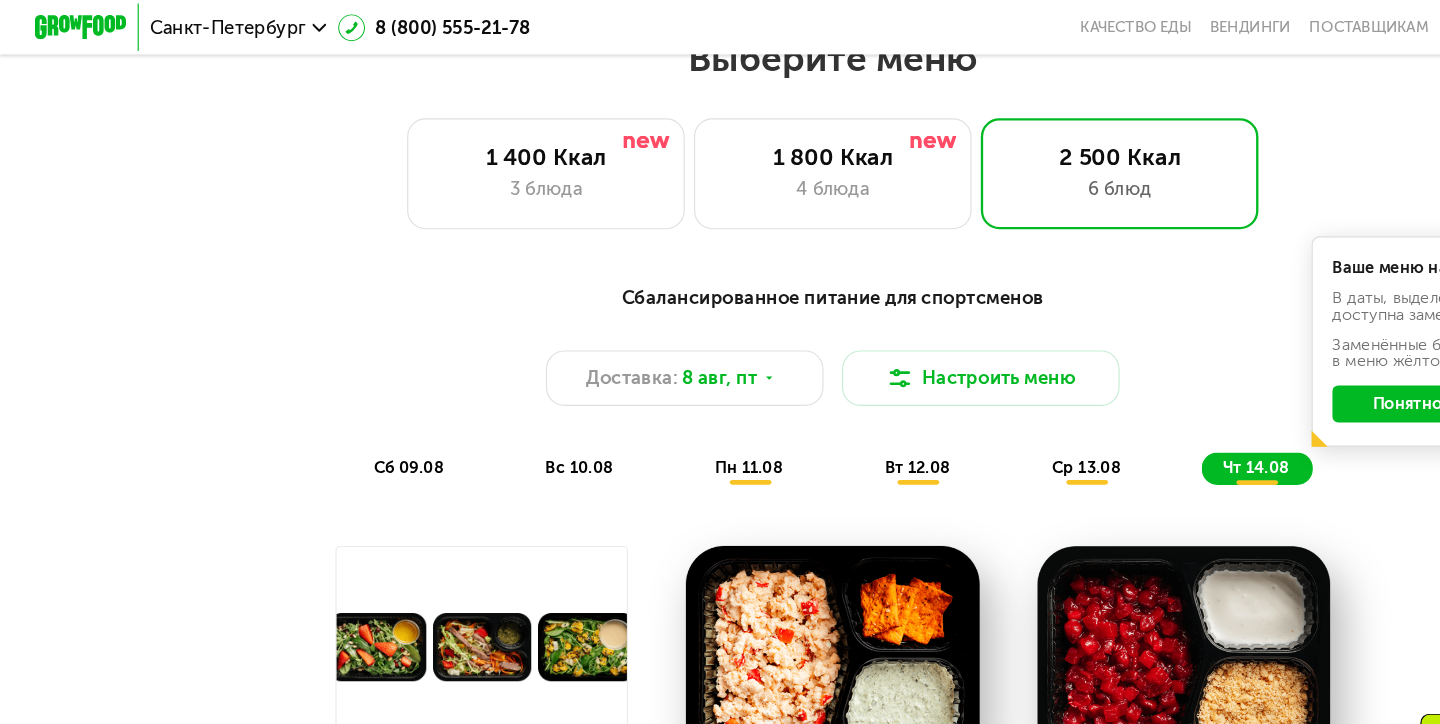 scroll, scrollTop: 849, scrollLeft: 0, axis: vertical 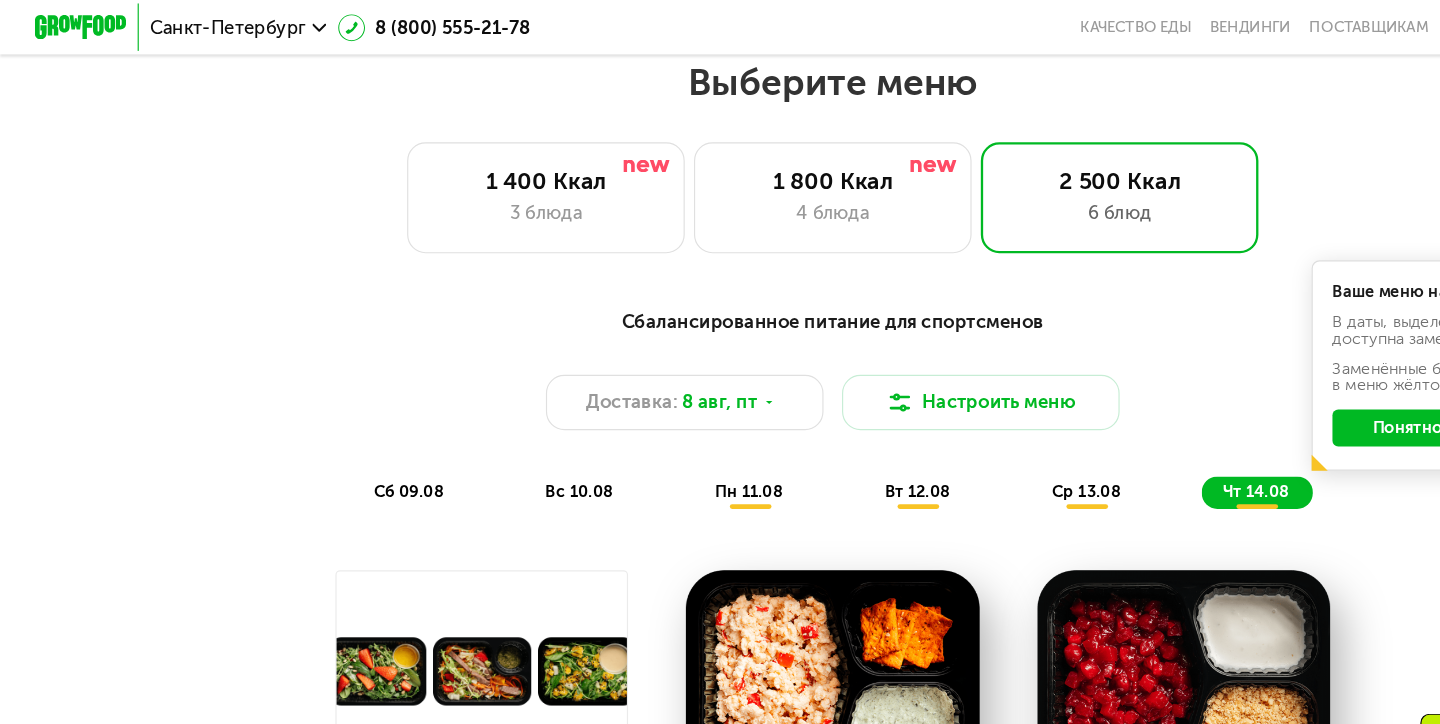 click on "вт 12.08" at bounding box center (793, 425) 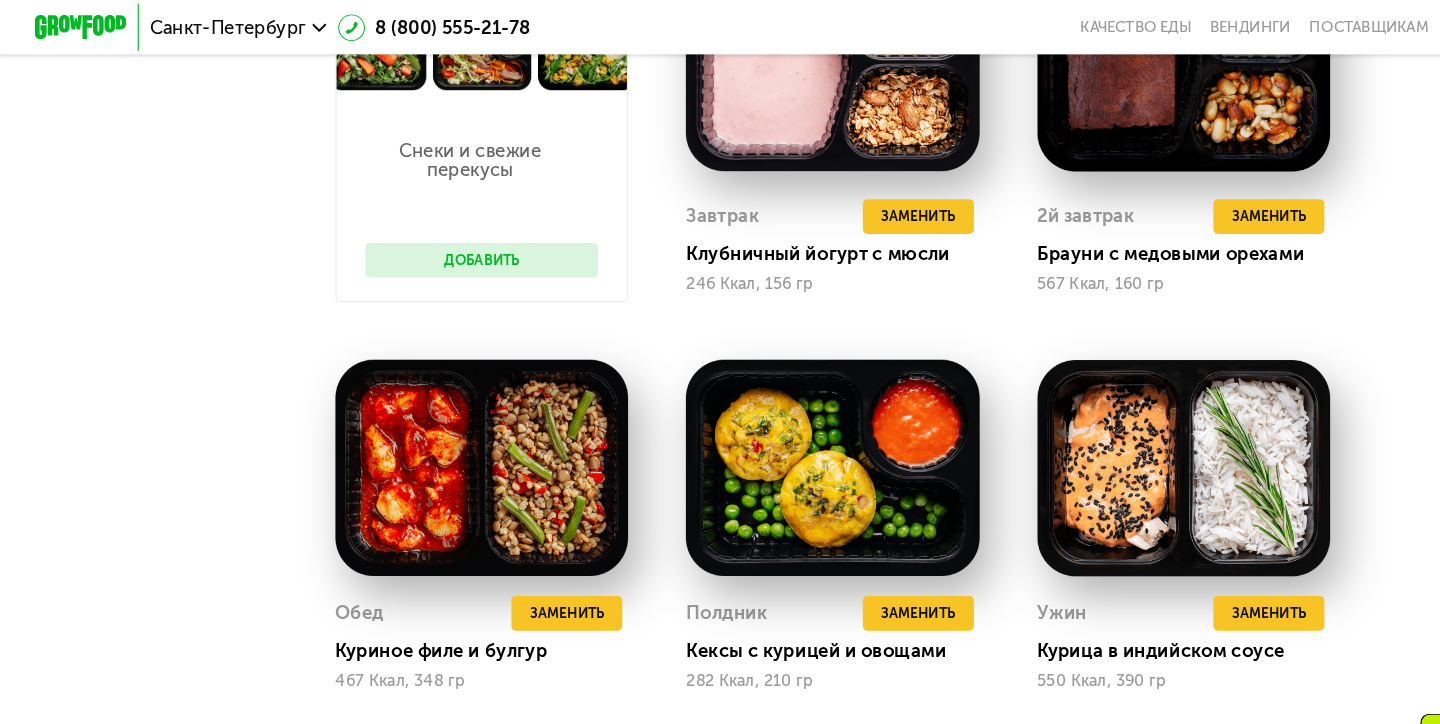 scroll, scrollTop: 1359, scrollLeft: 0, axis: vertical 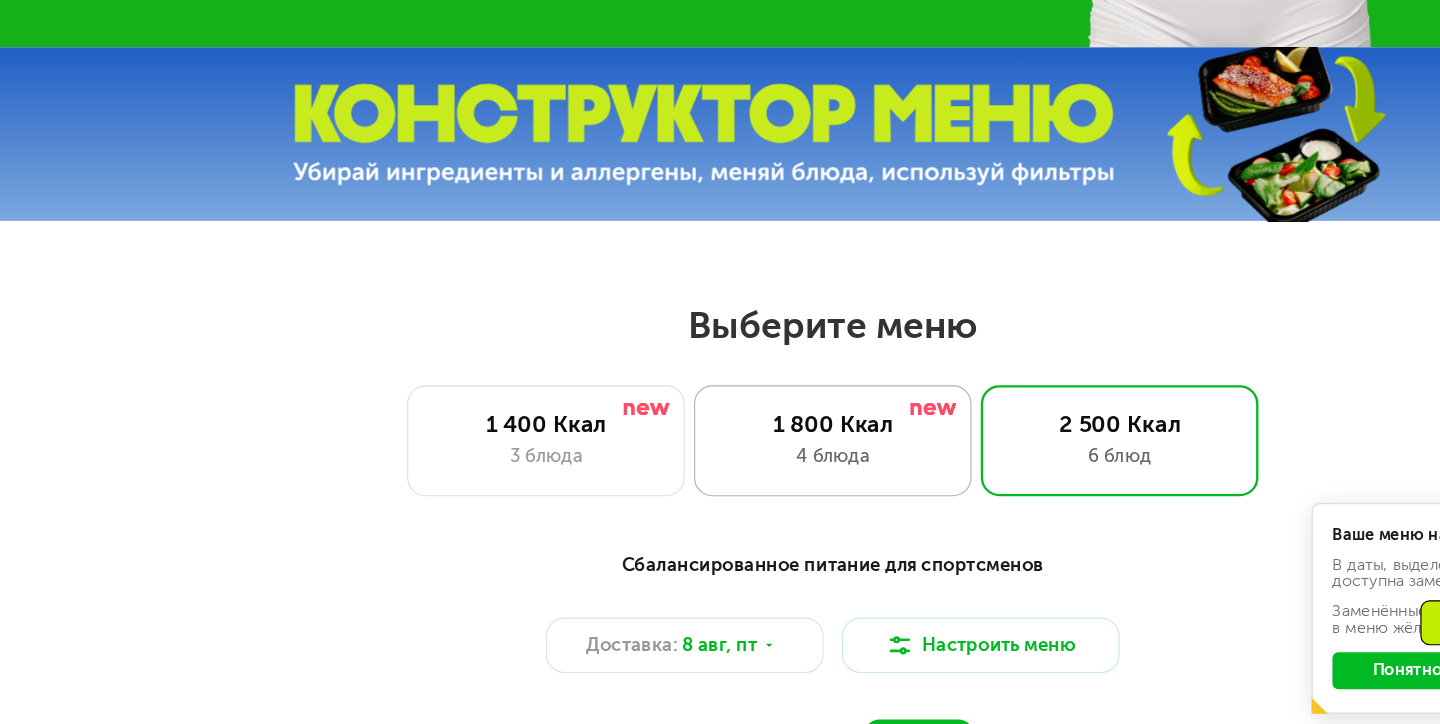 click on "1 800 Ккал" at bounding box center [720, 464] 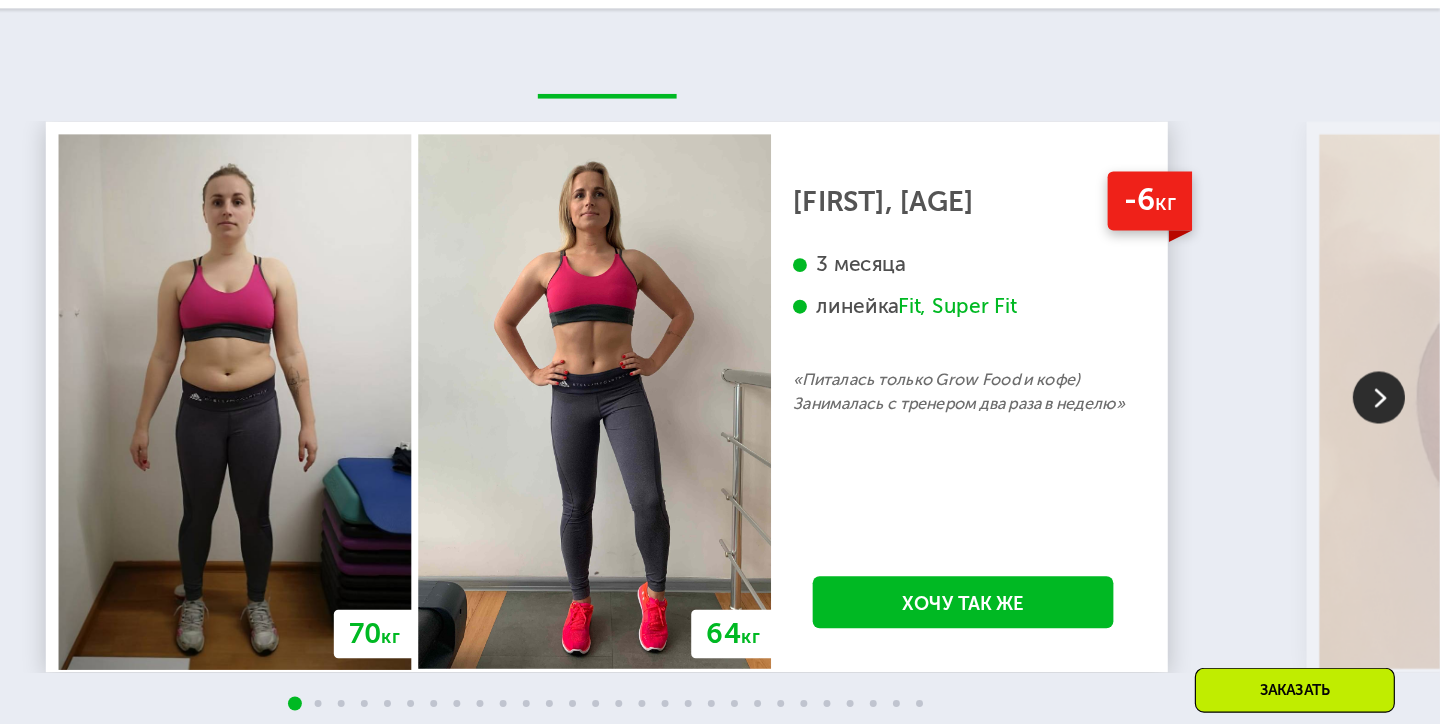 scroll, scrollTop: 3447, scrollLeft: 2, axis: both 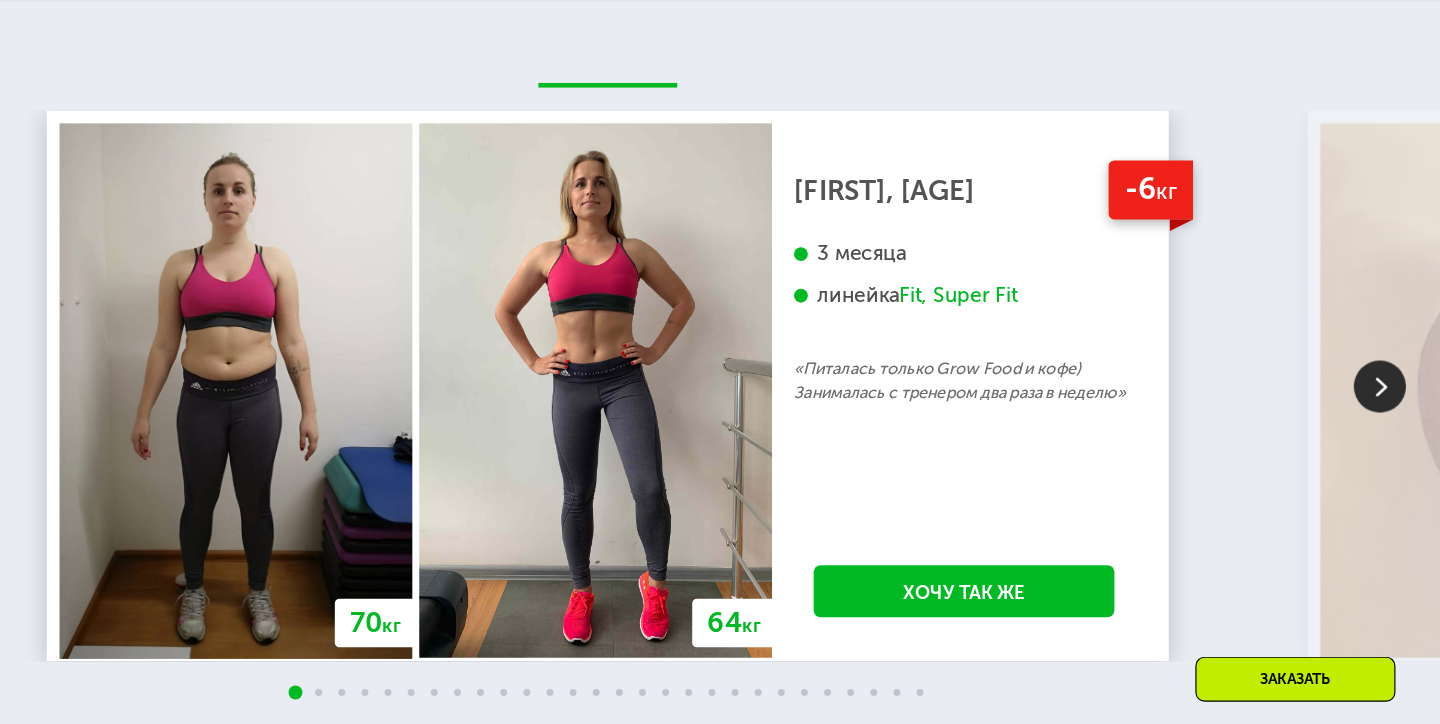 click at bounding box center (1387, 383) 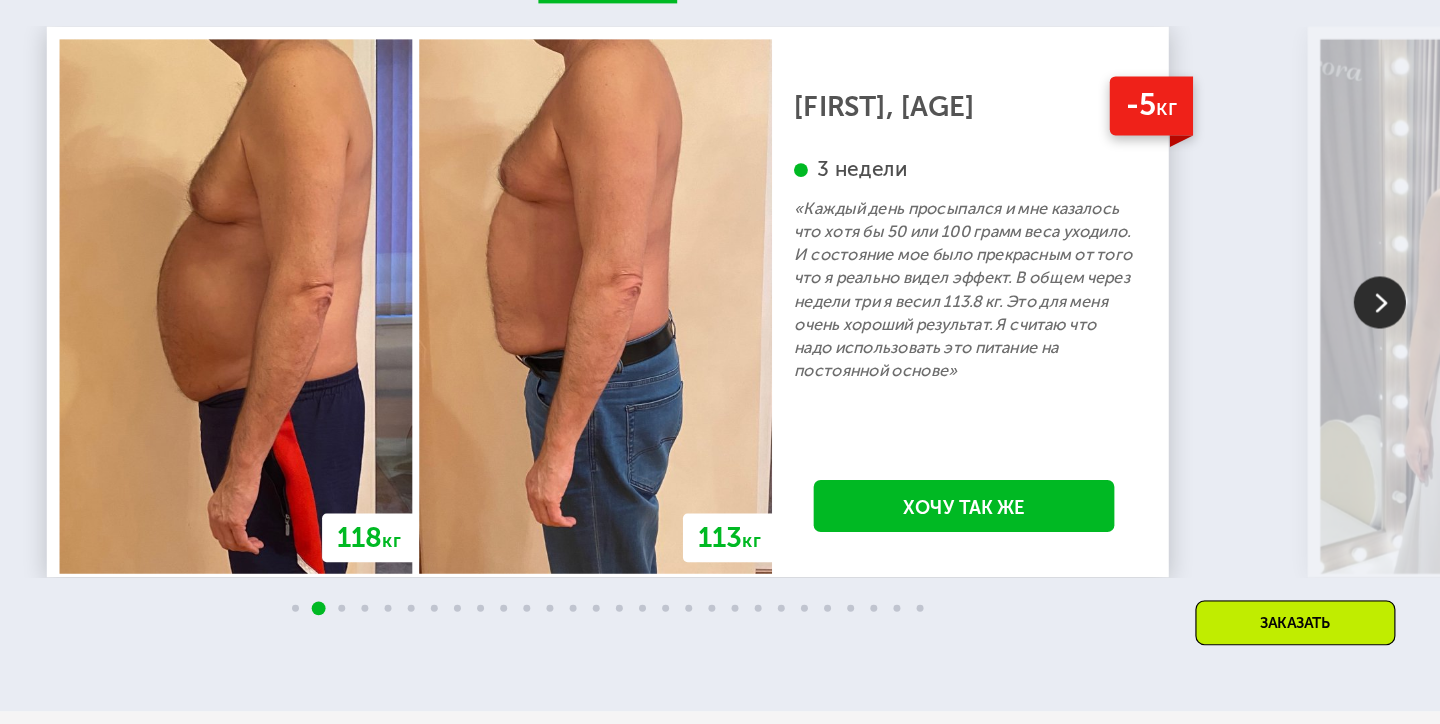 scroll, scrollTop: 3475, scrollLeft: 0, axis: vertical 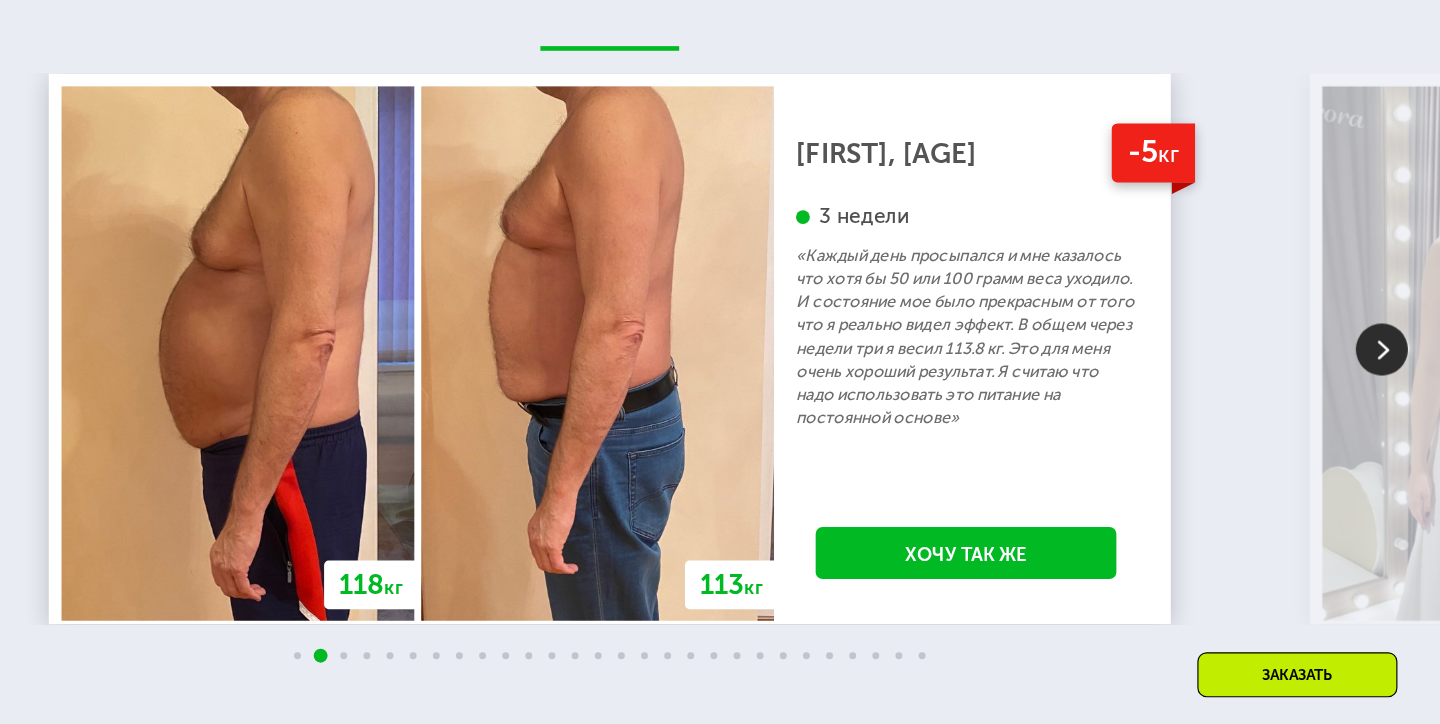 click at bounding box center (1387, 355) 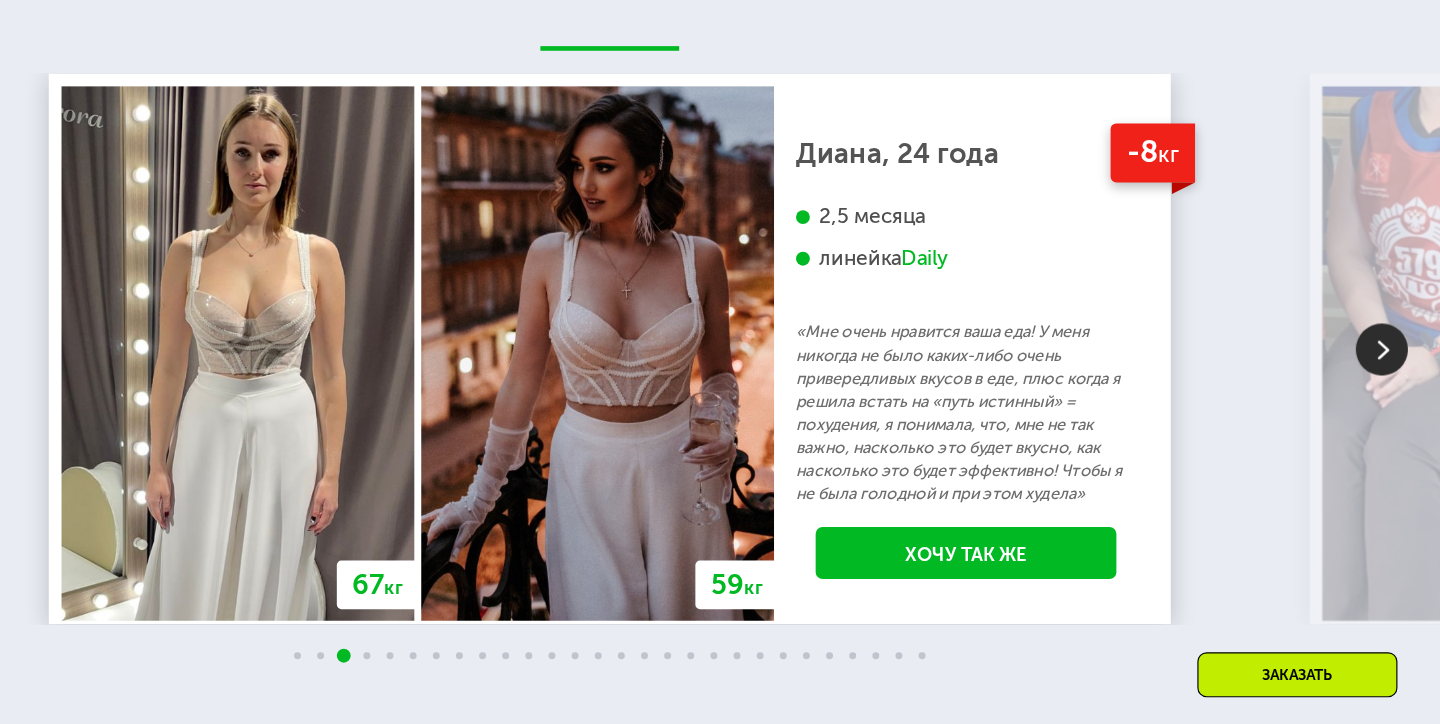click at bounding box center (1387, 355) 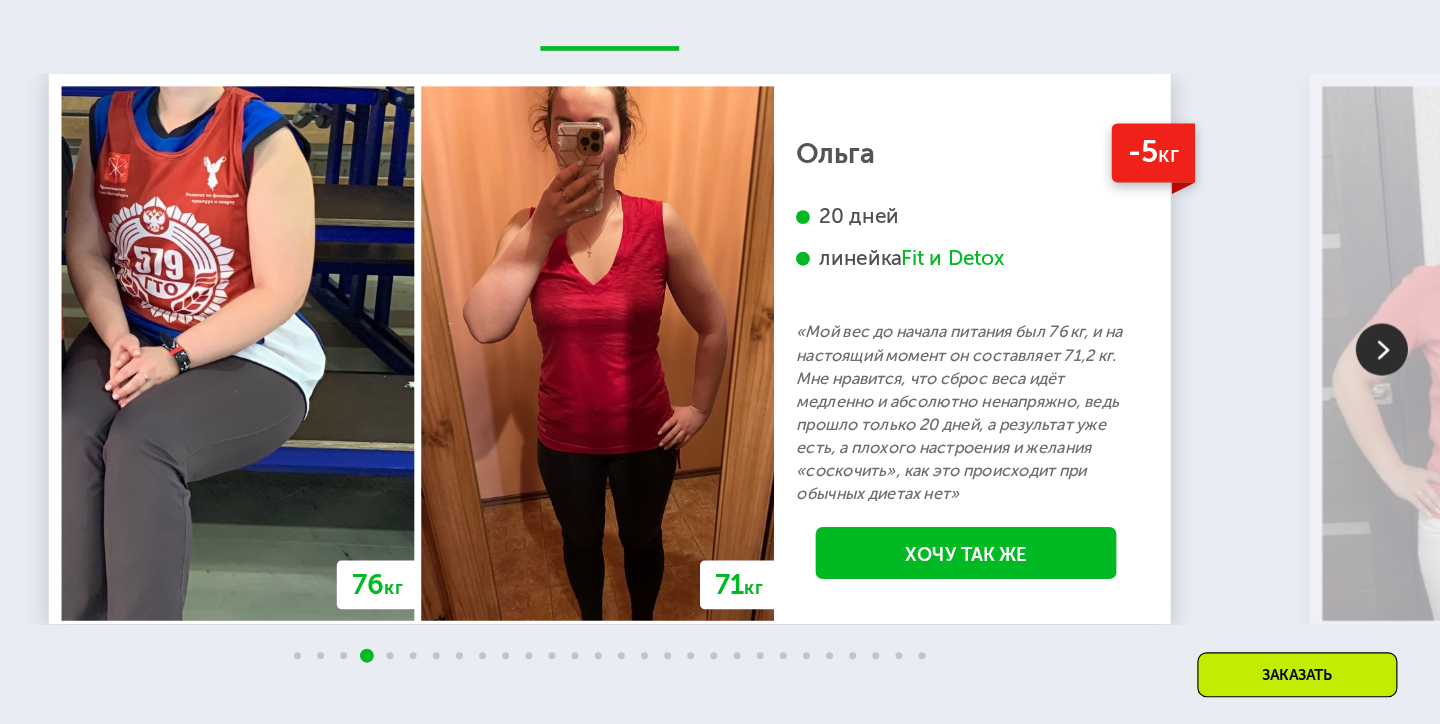 click at bounding box center [1387, 355] 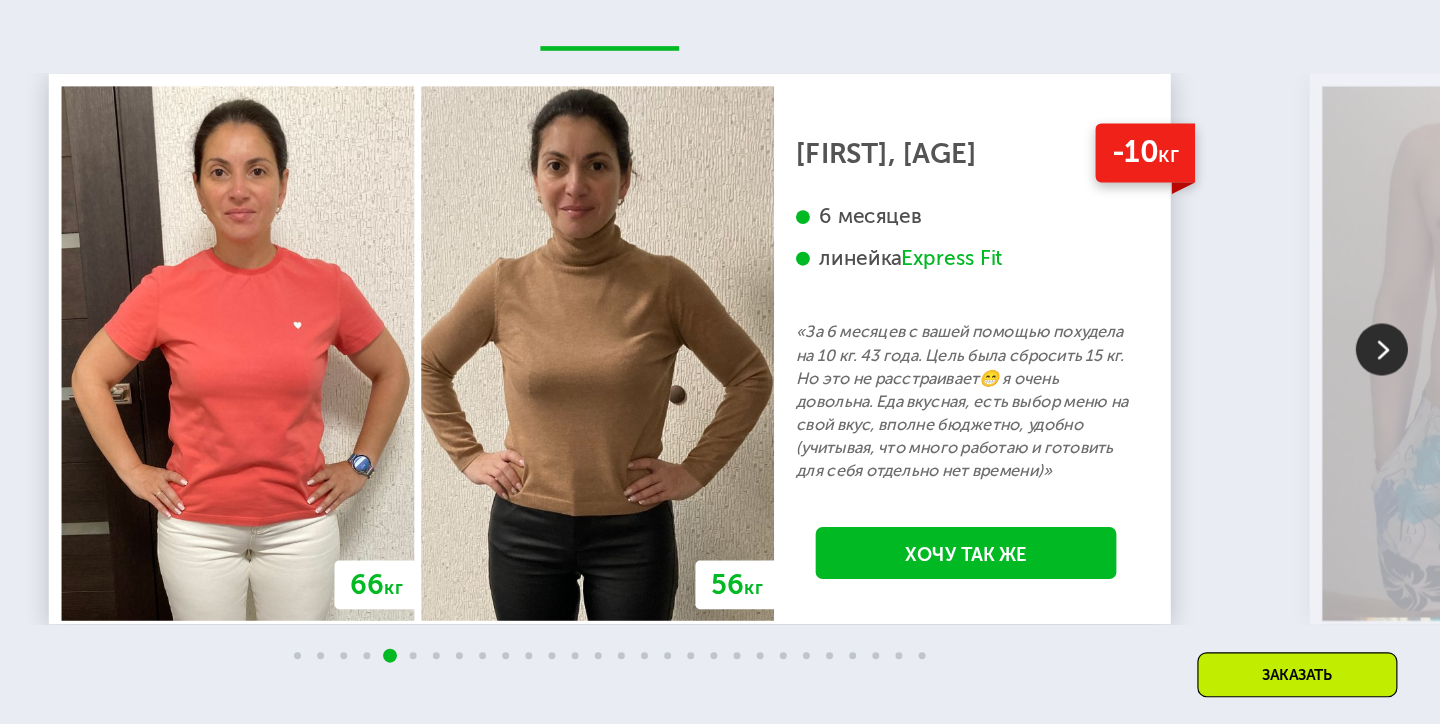 click at bounding box center (1387, 355) 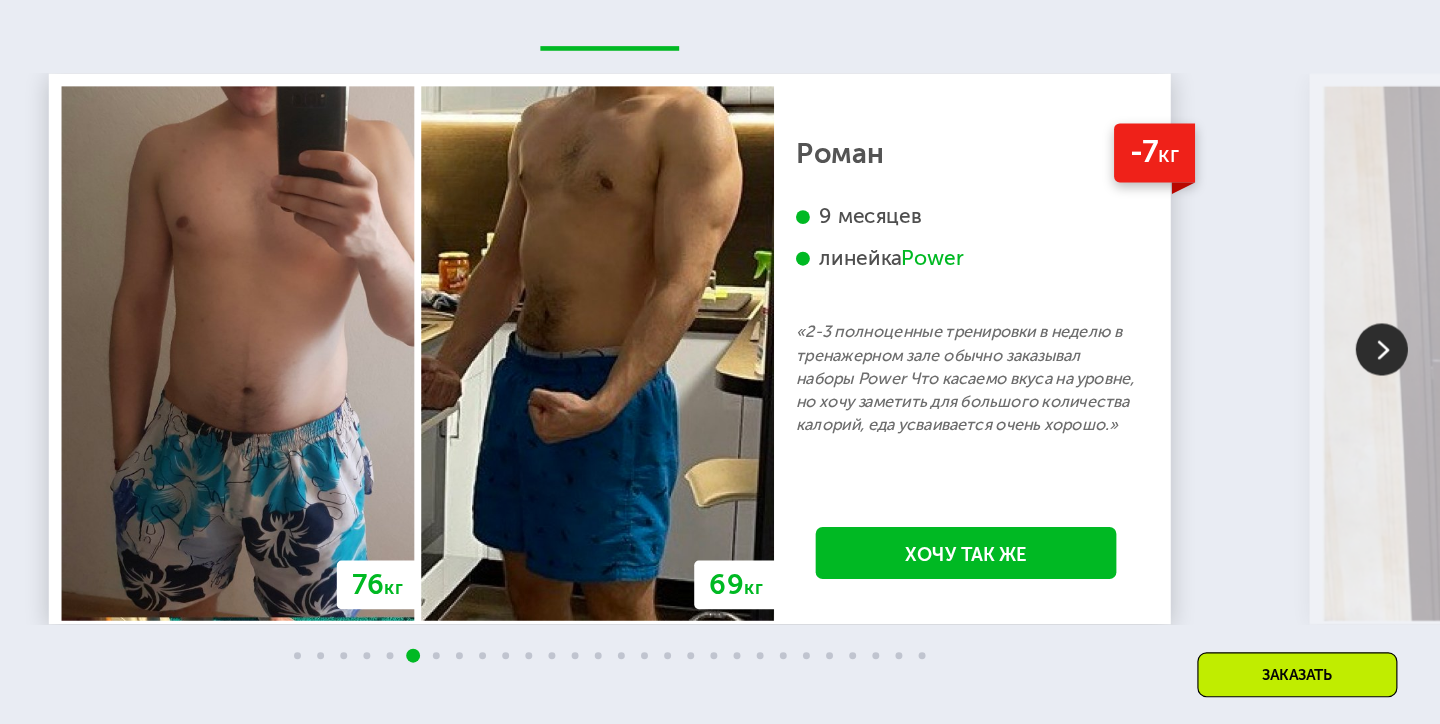 click at bounding box center [1387, 355] 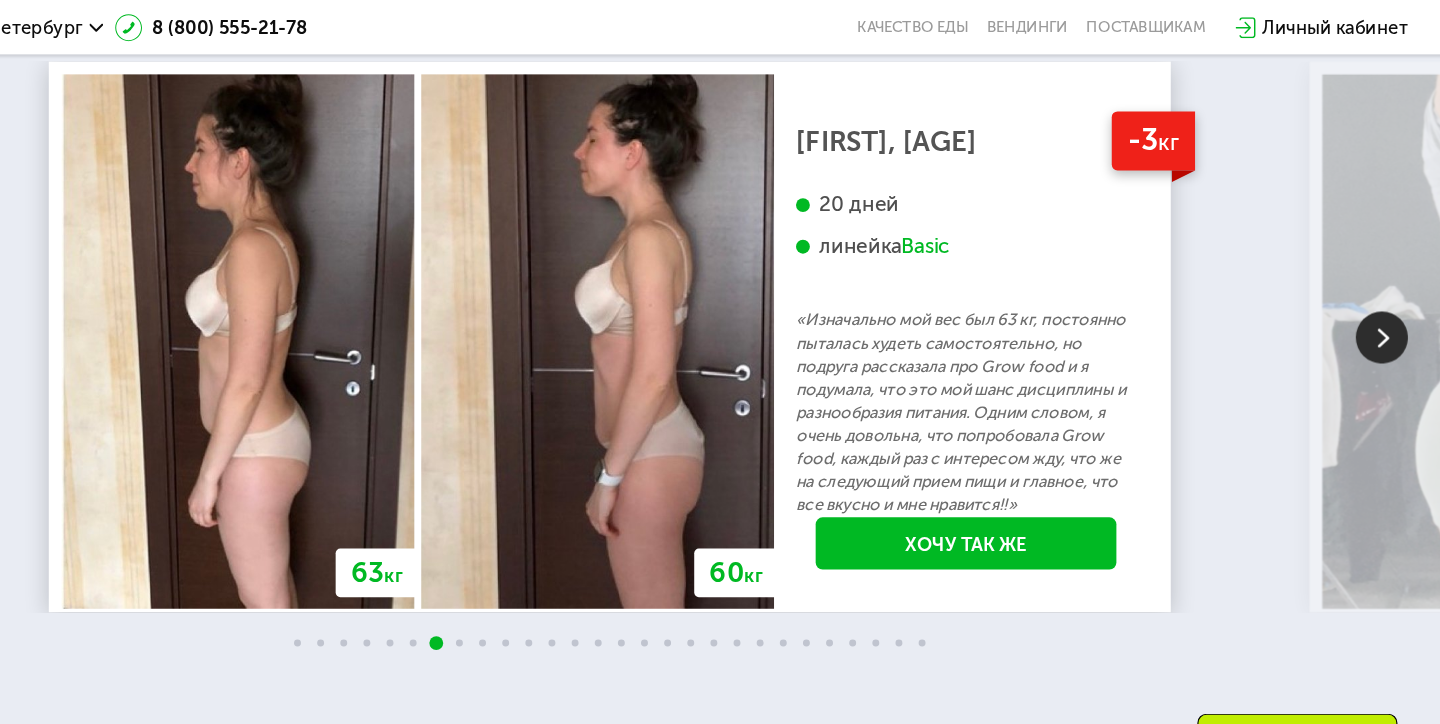 scroll, scrollTop: 3534, scrollLeft: 0, axis: vertical 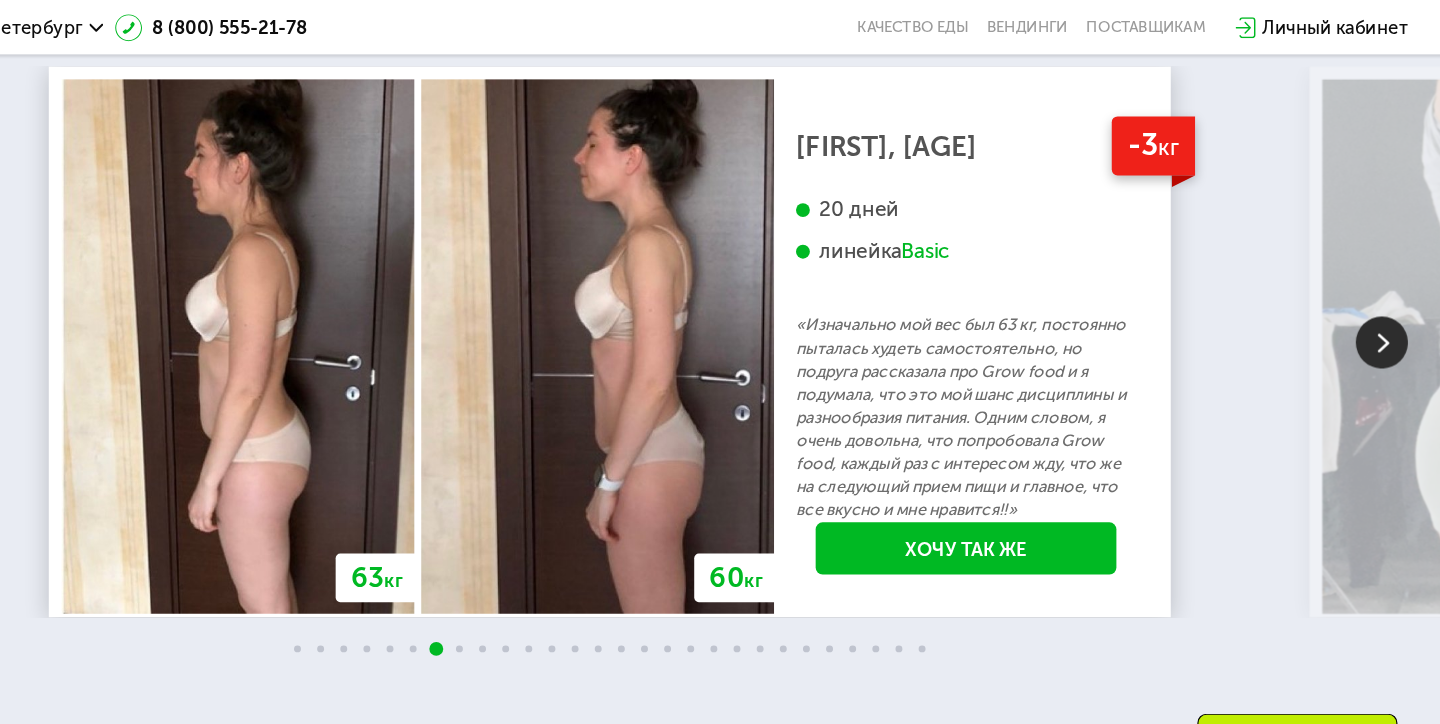 click at bounding box center [1387, 296] 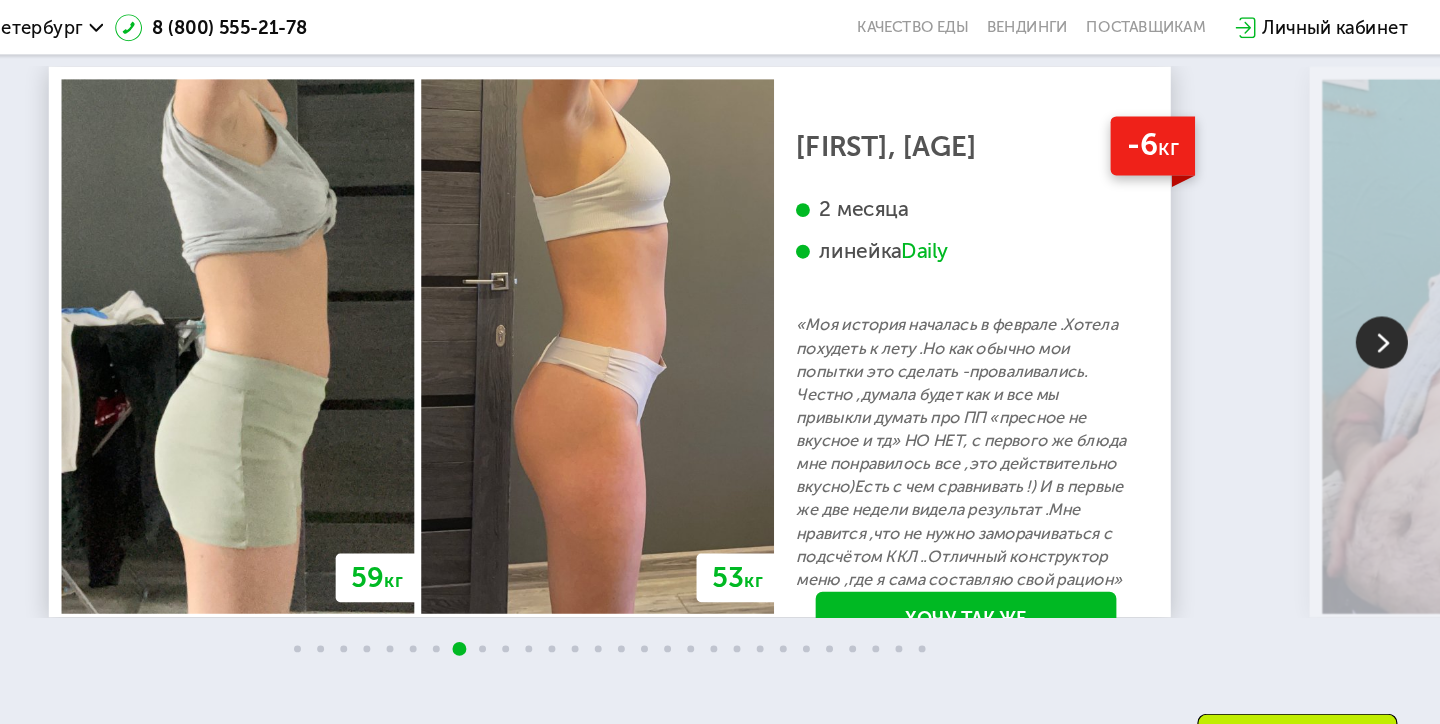 click at bounding box center [1387, 296] 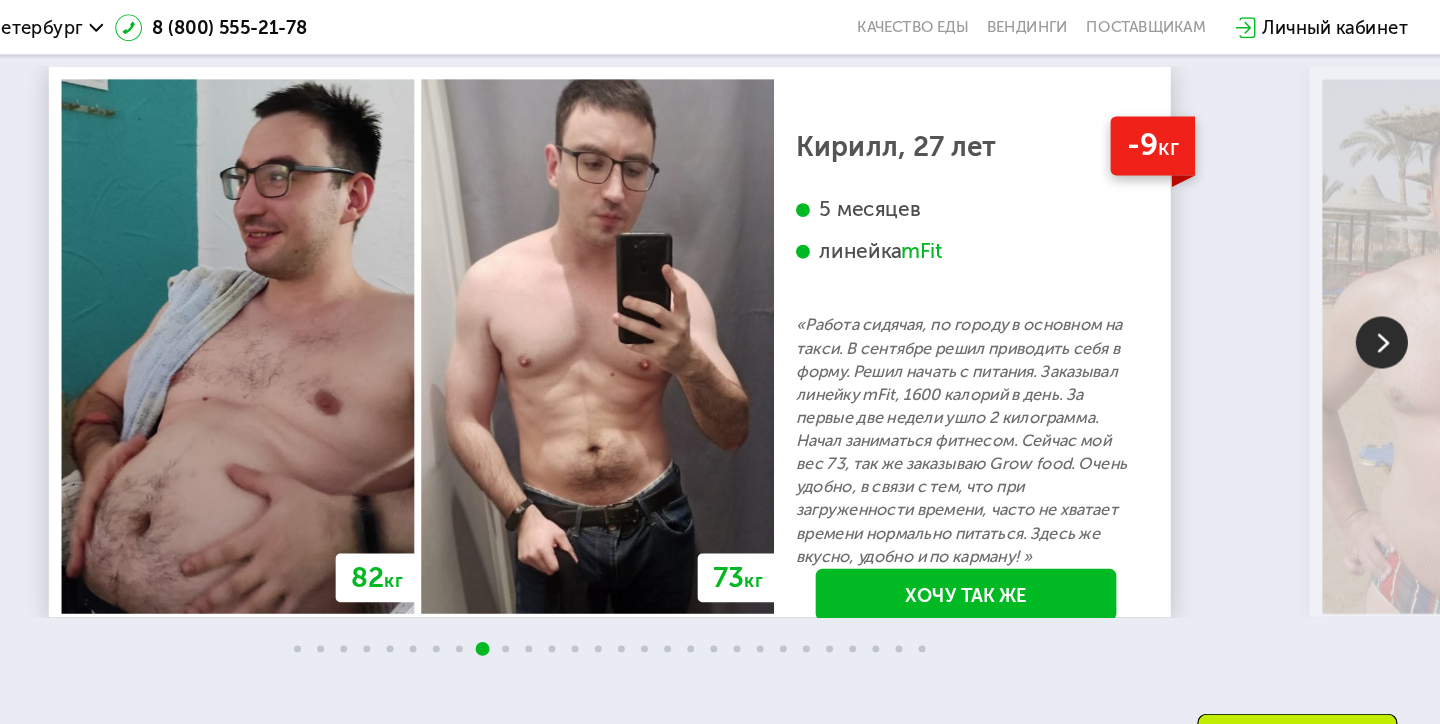 click at bounding box center (1387, 296) 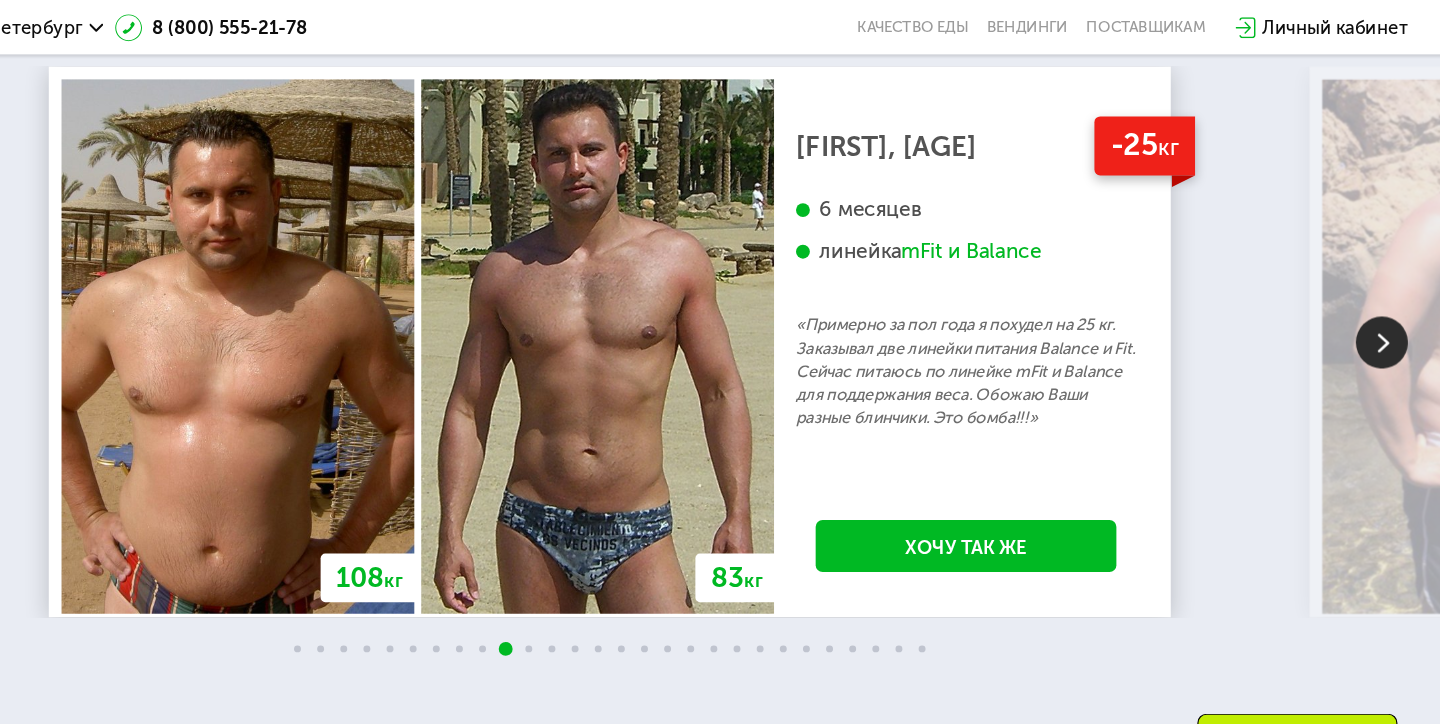 click at bounding box center (1387, 296) 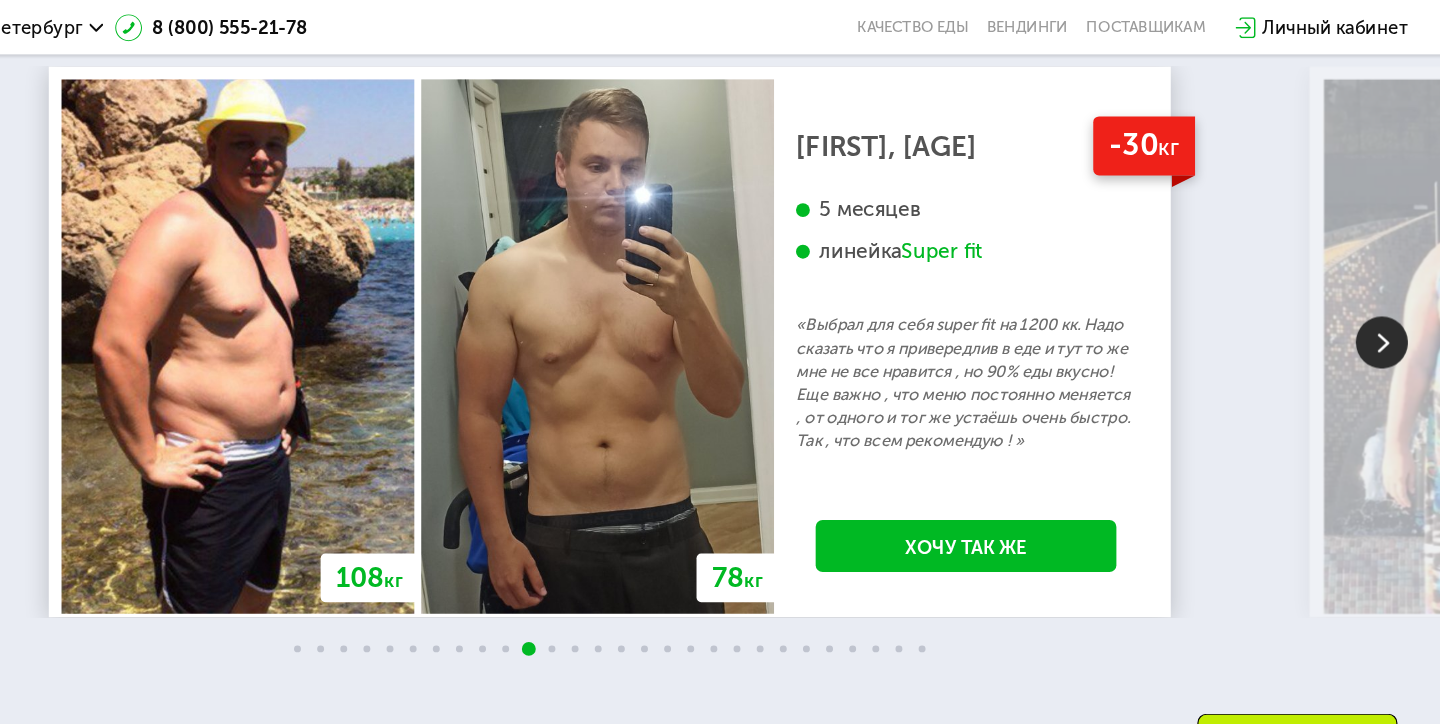 click at bounding box center (1387, 296) 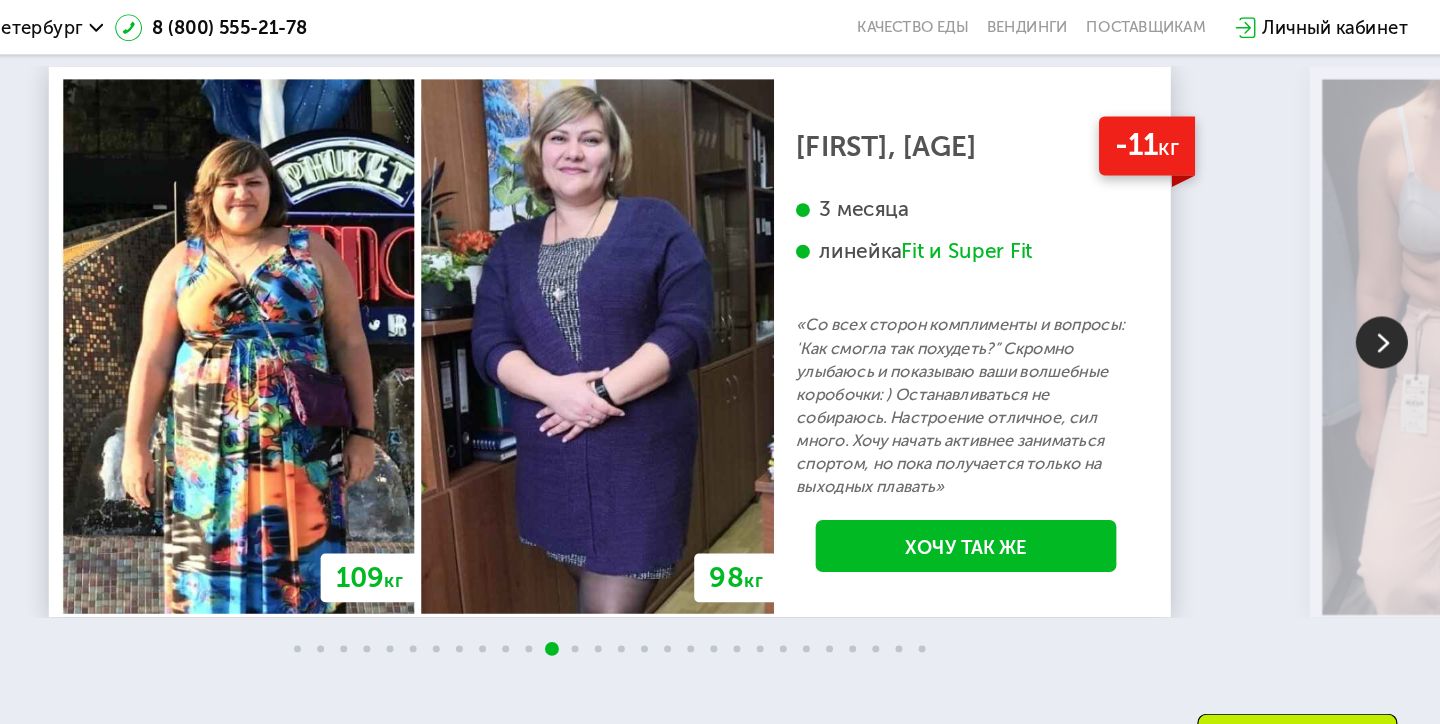 click at bounding box center [1488, 300] 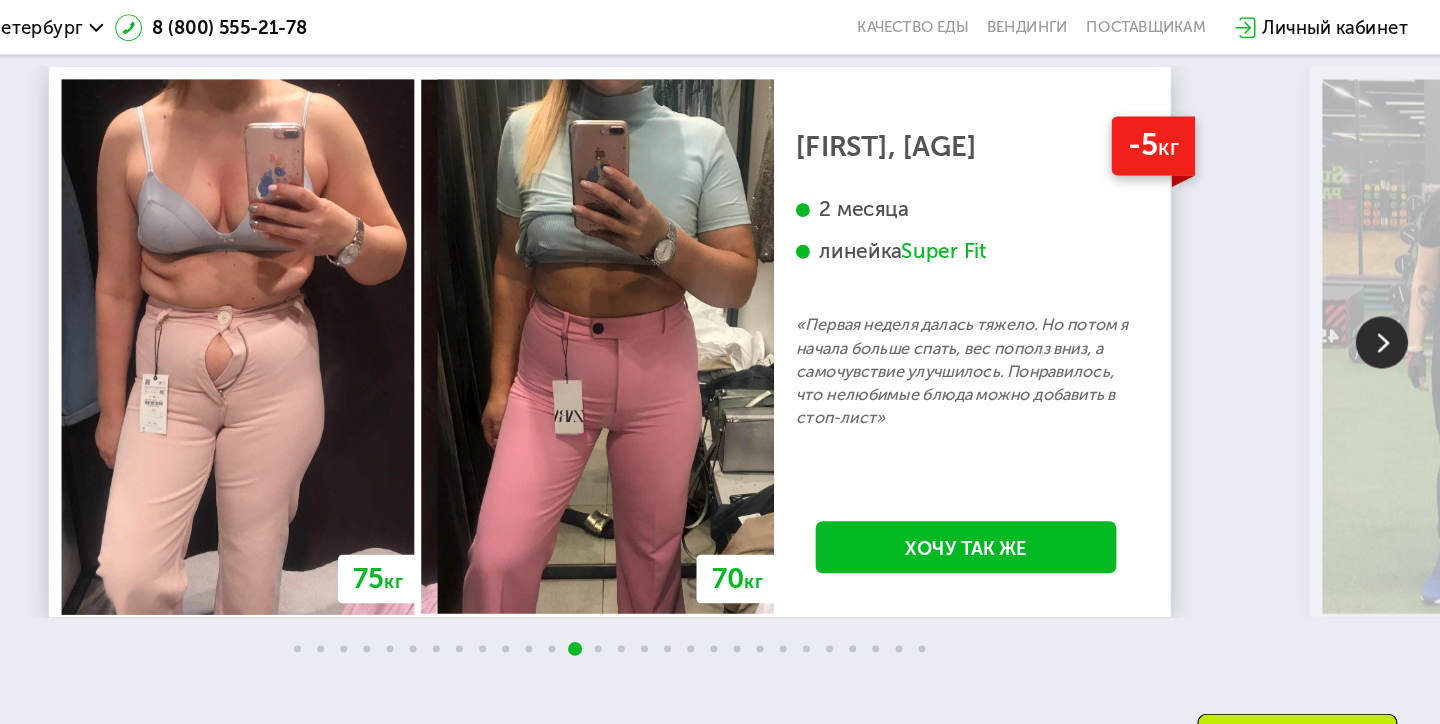 click at bounding box center [1387, 296] 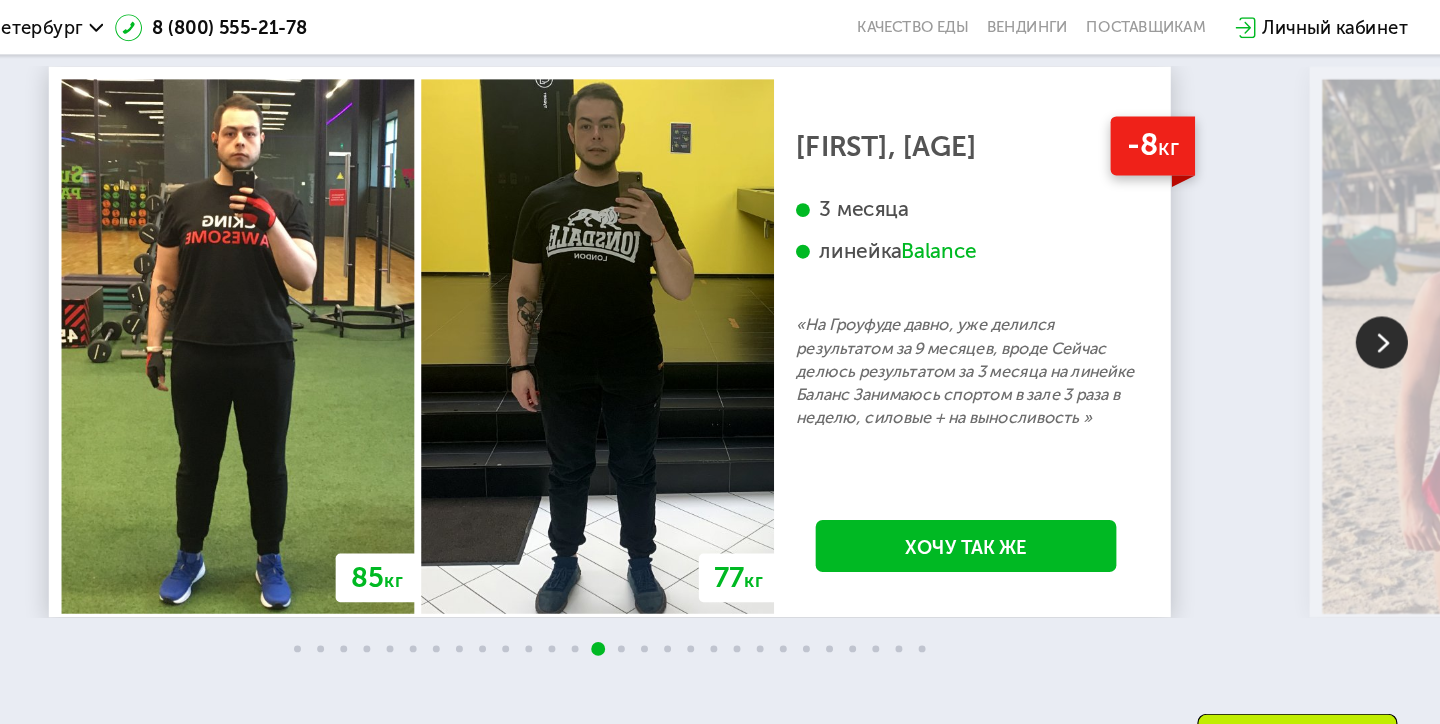 click at bounding box center (1387, 296) 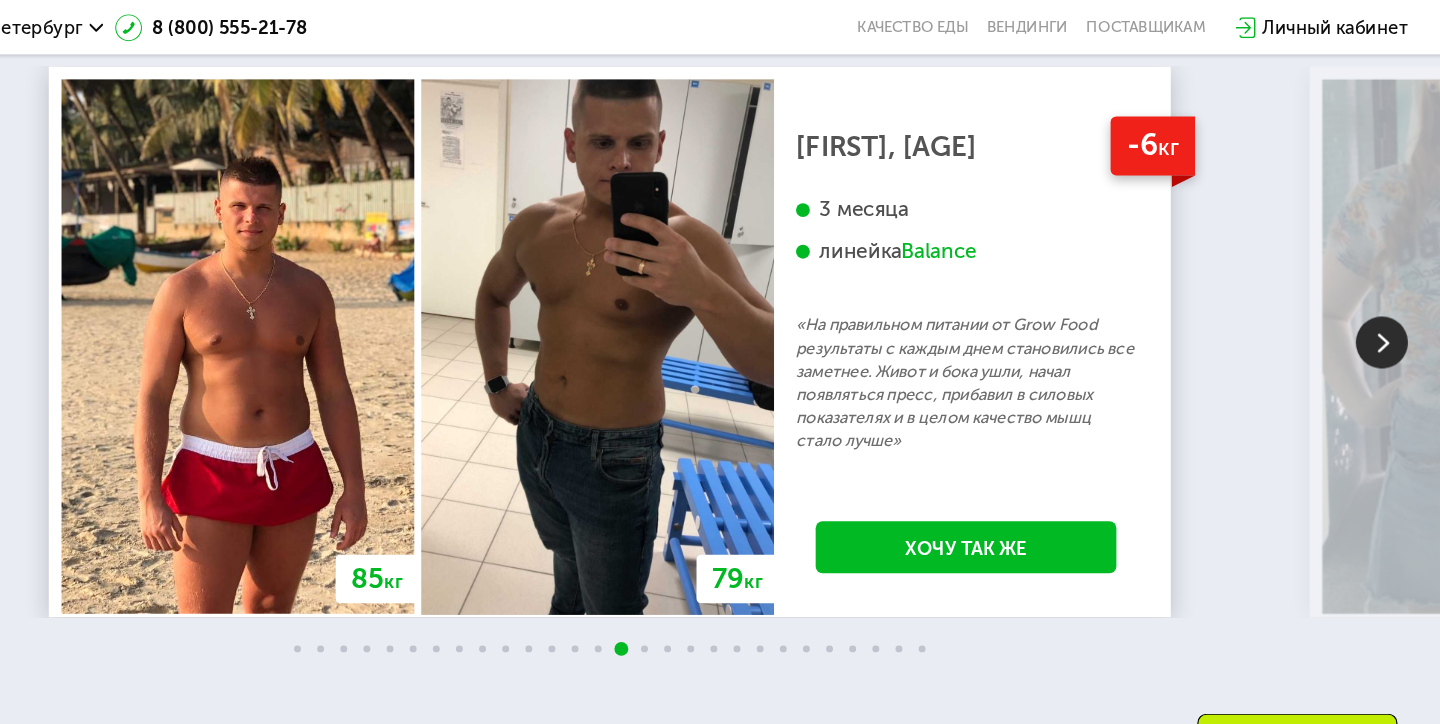 click at bounding box center (1387, 296) 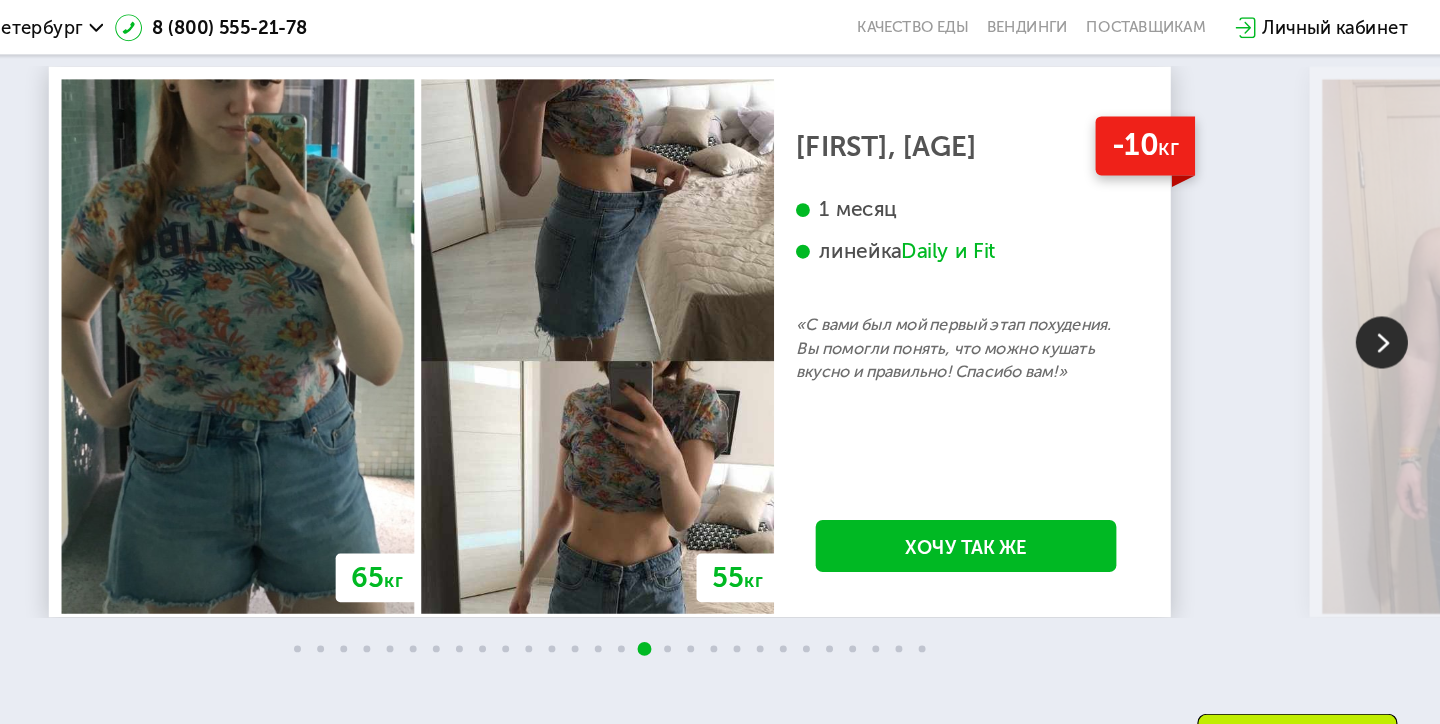 click at bounding box center [1387, 296] 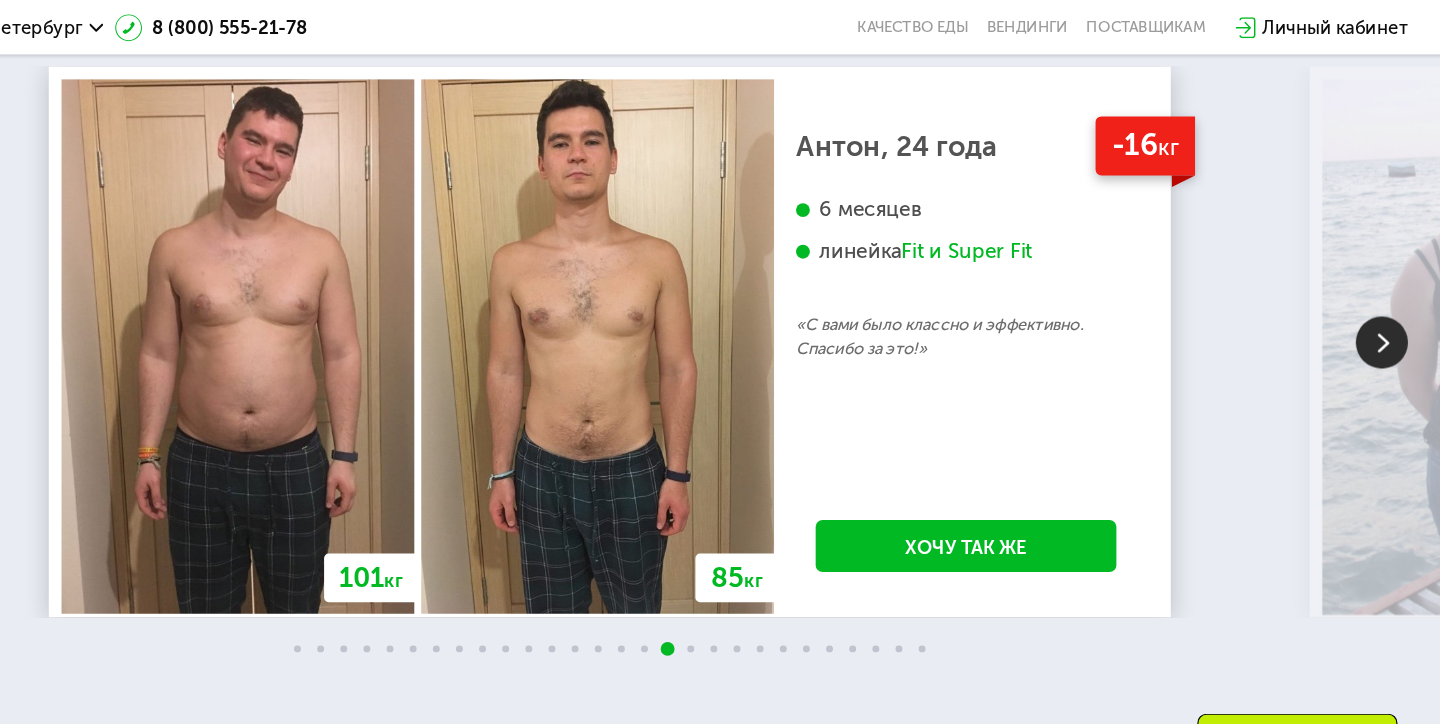 click at bounding box center (1387, 296) 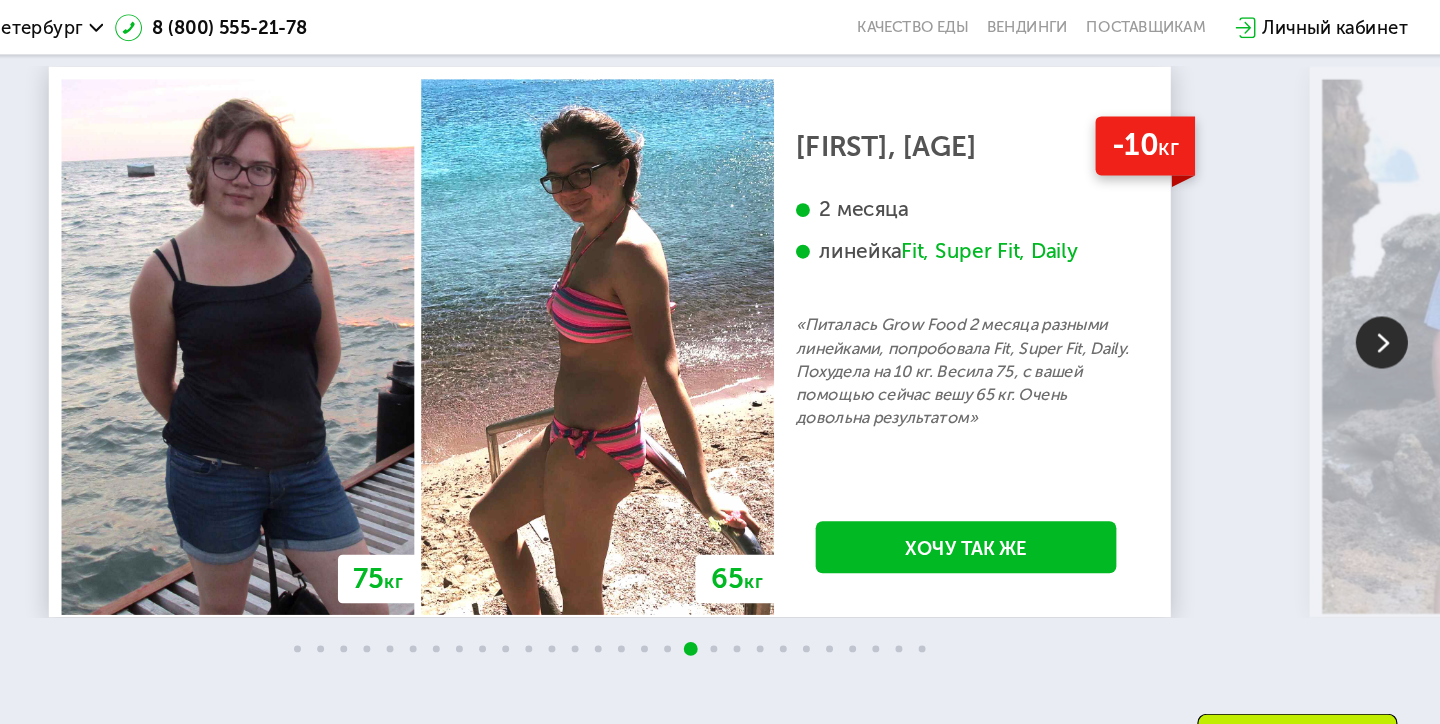 click at bounding box center [1387, 296] 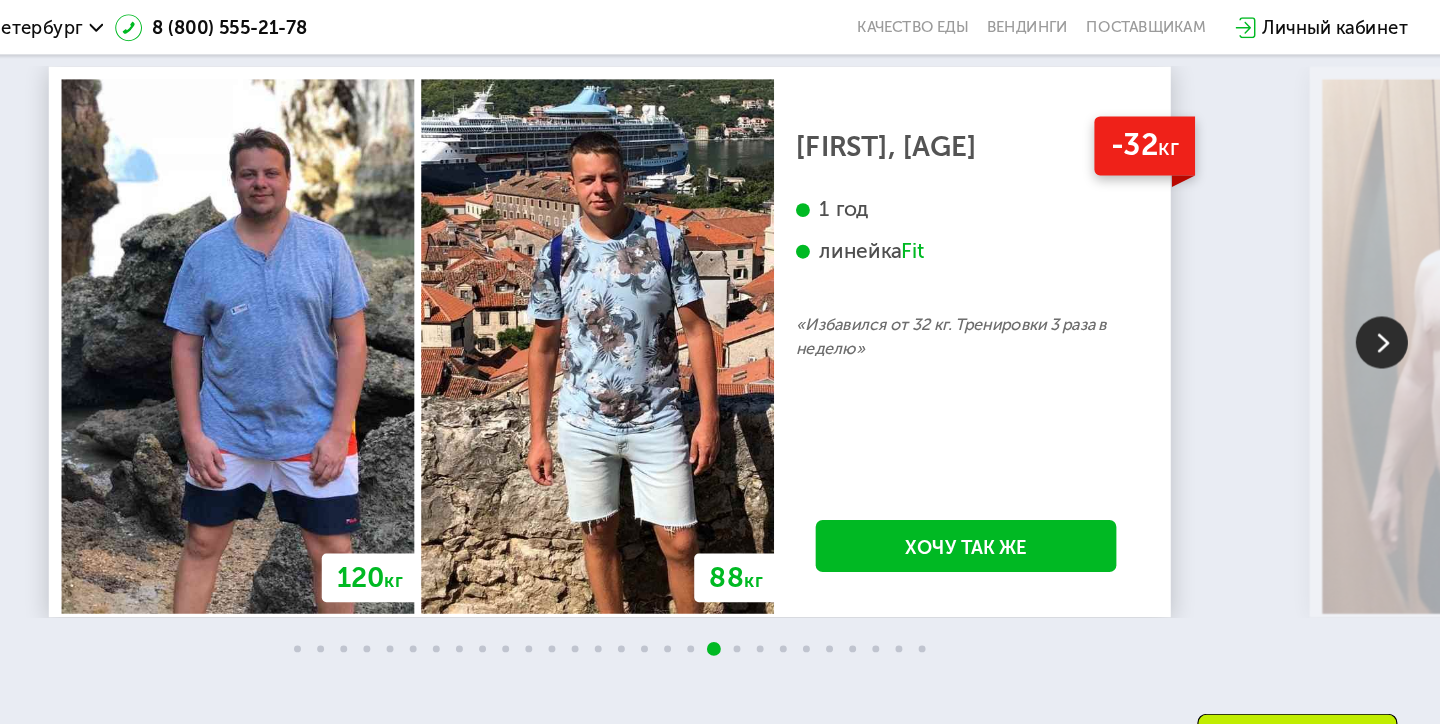 click at bounding box center (1387, 296) 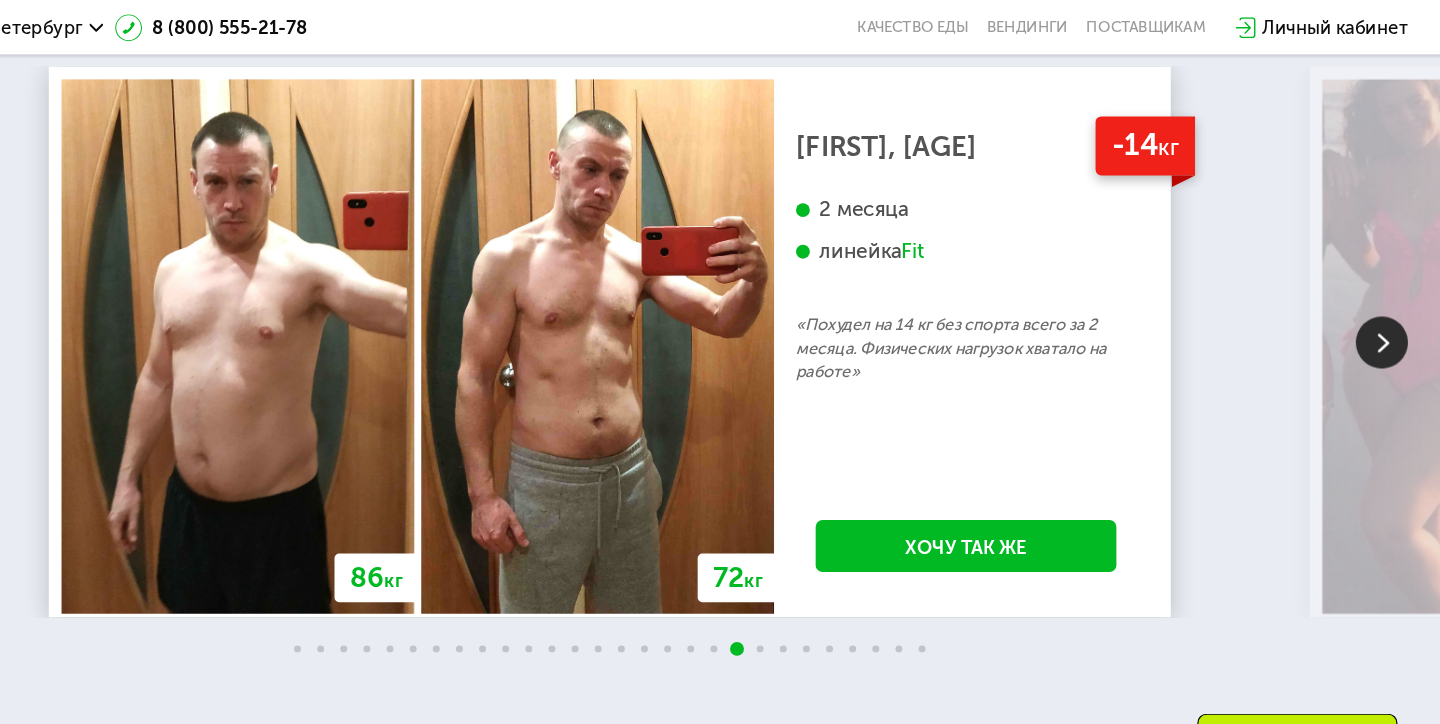 click at bounding box center [1387, 296] 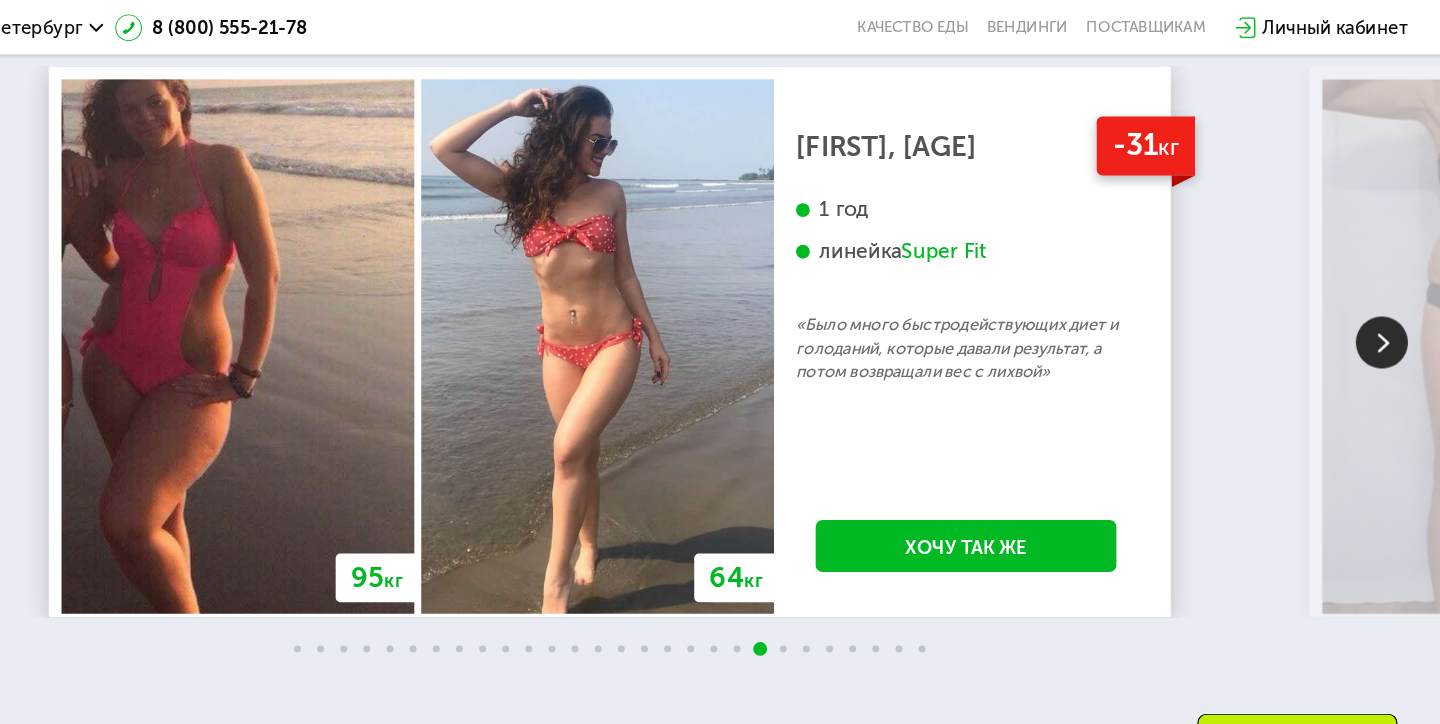 click at bounding box center [1387, 296] 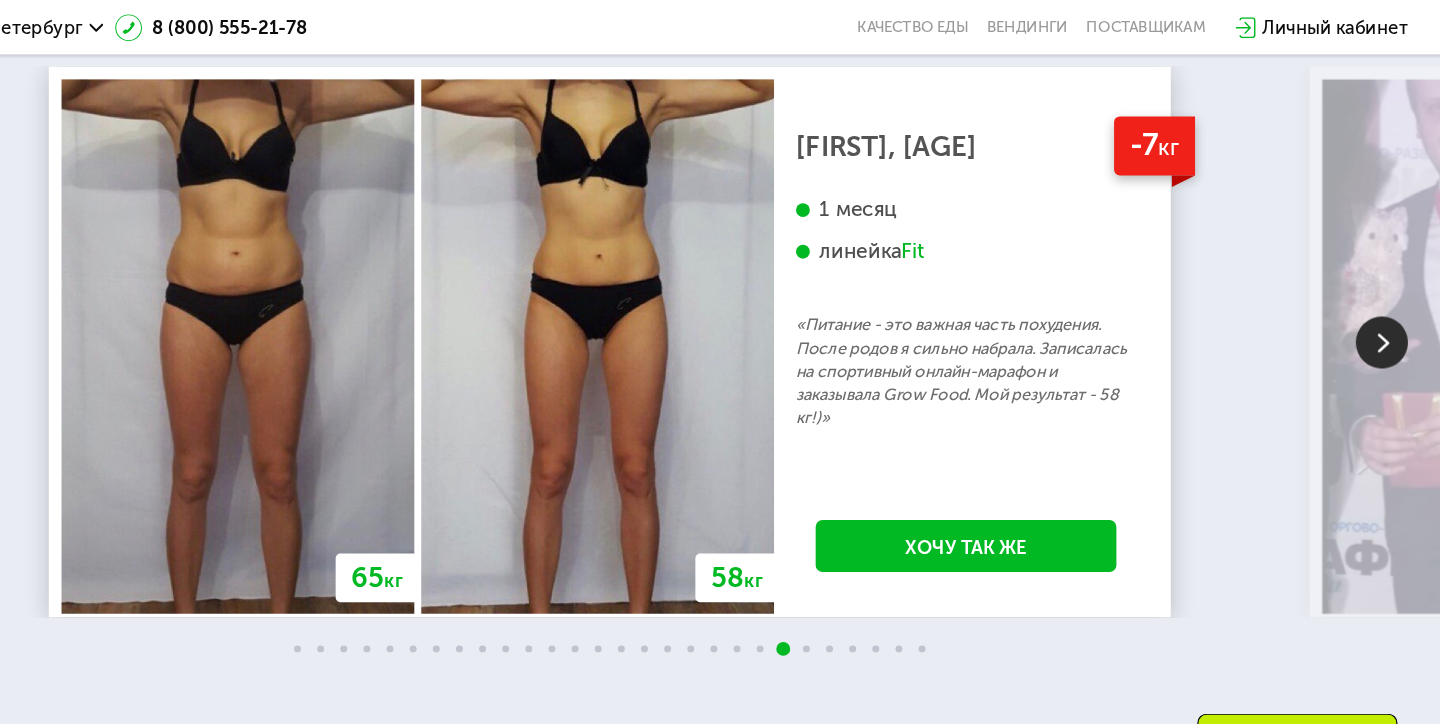 click at bounding box center [1387, 296] 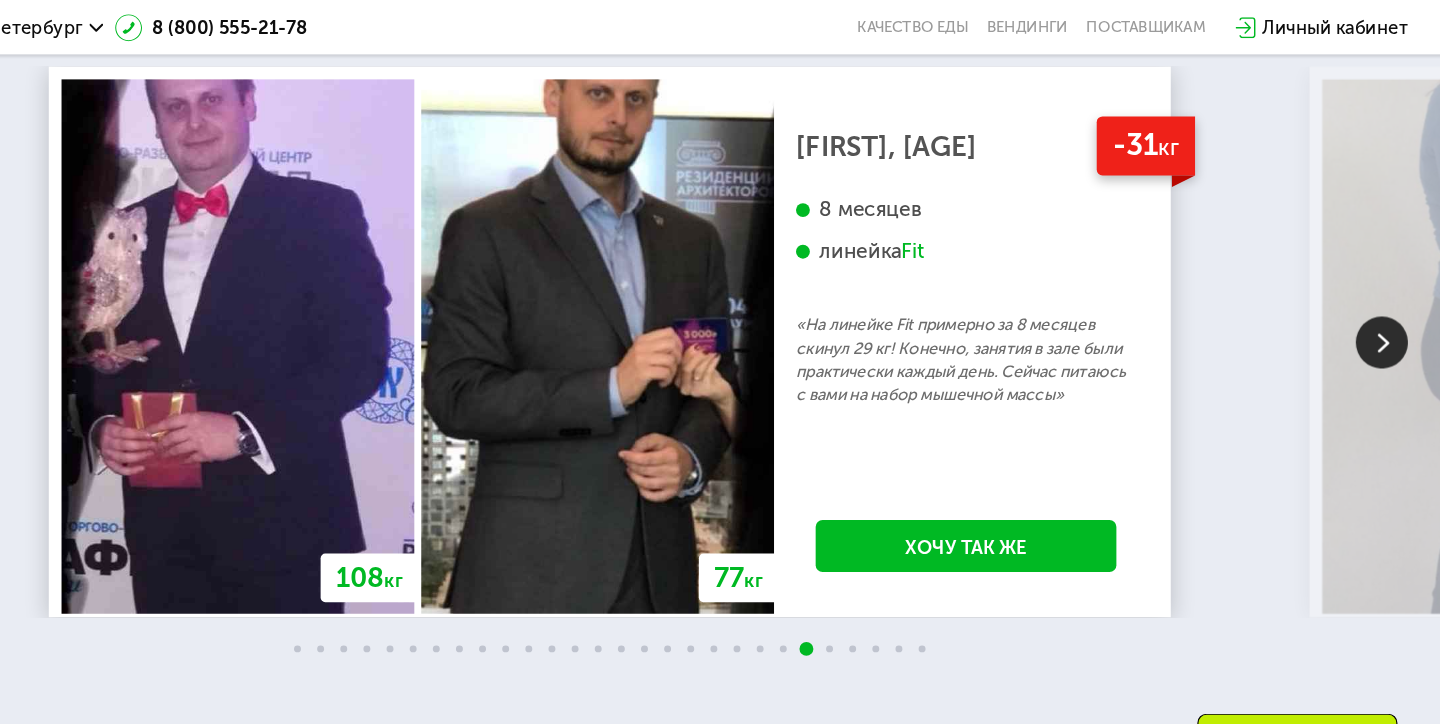 click at bounding box center [1387, 296] 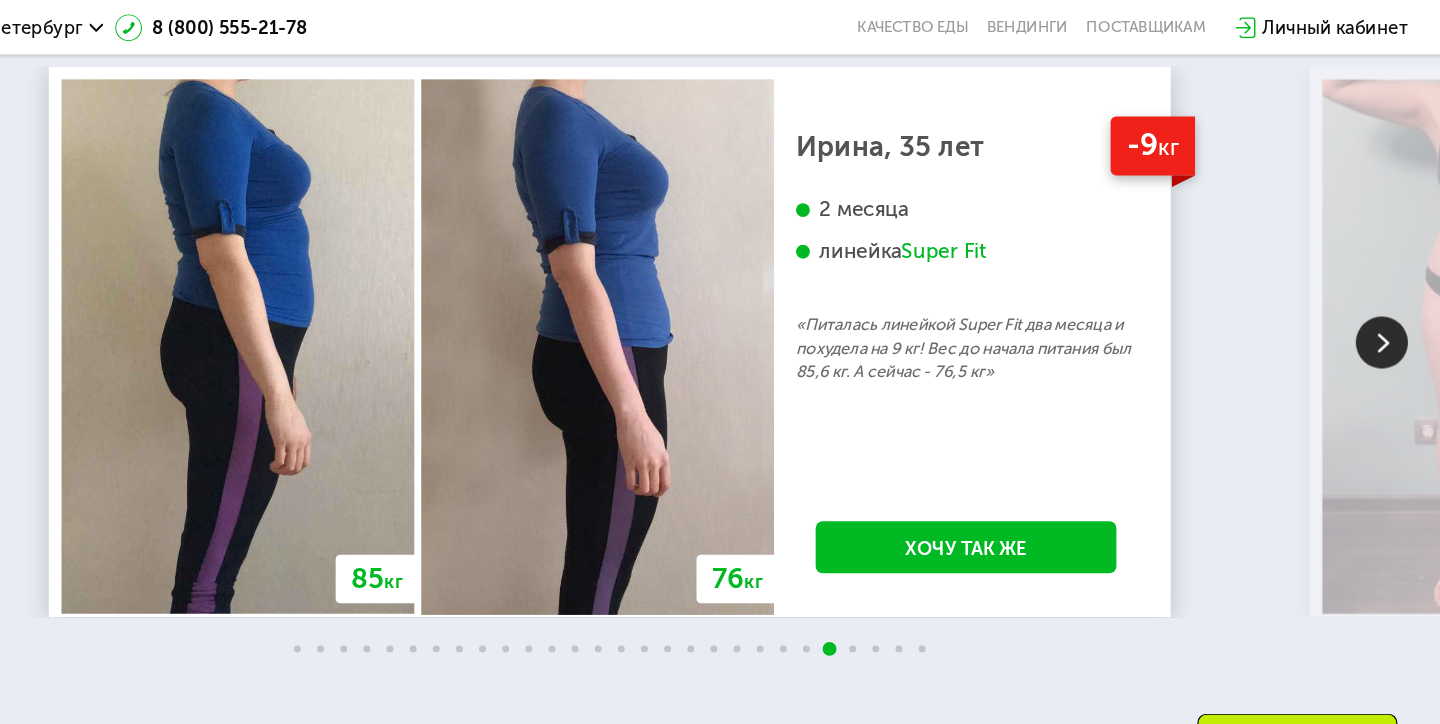 click at bounding box center [1387, 296] 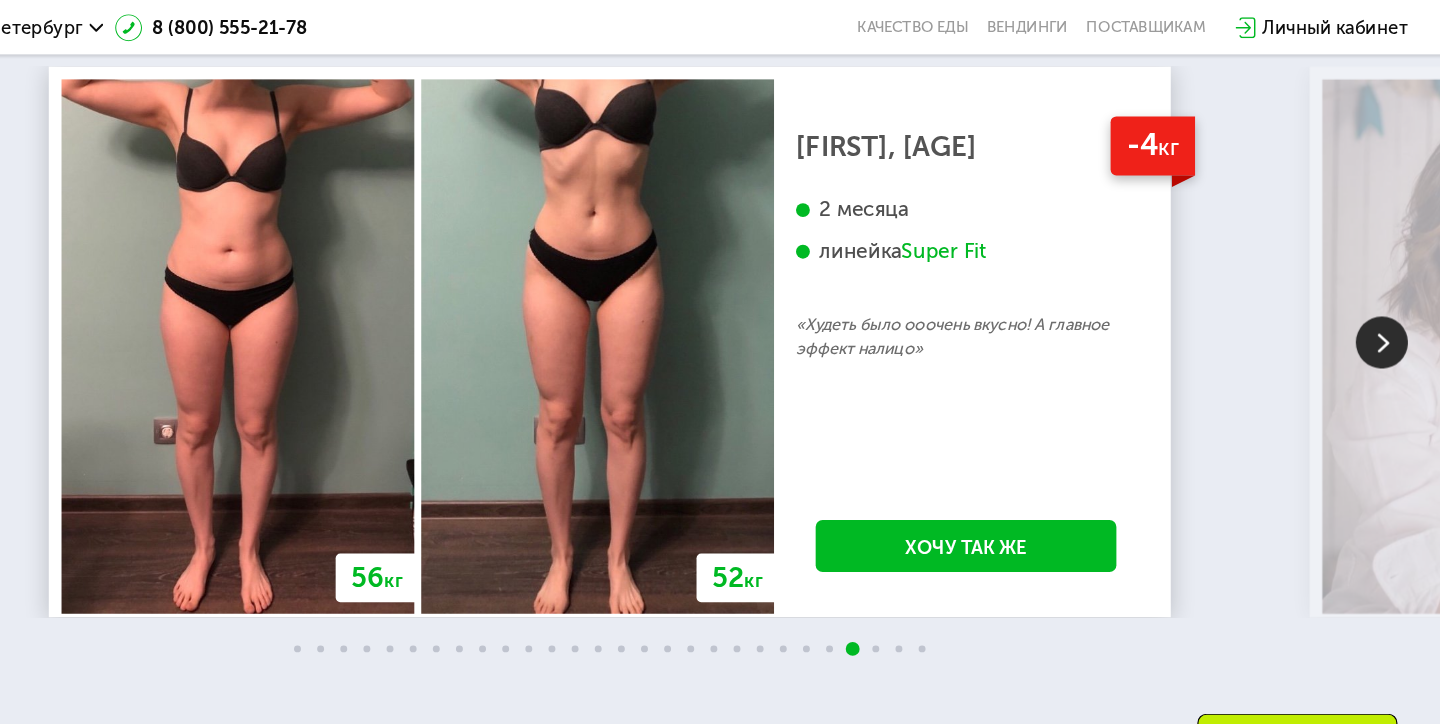 click at bounding box center [1387, 296] 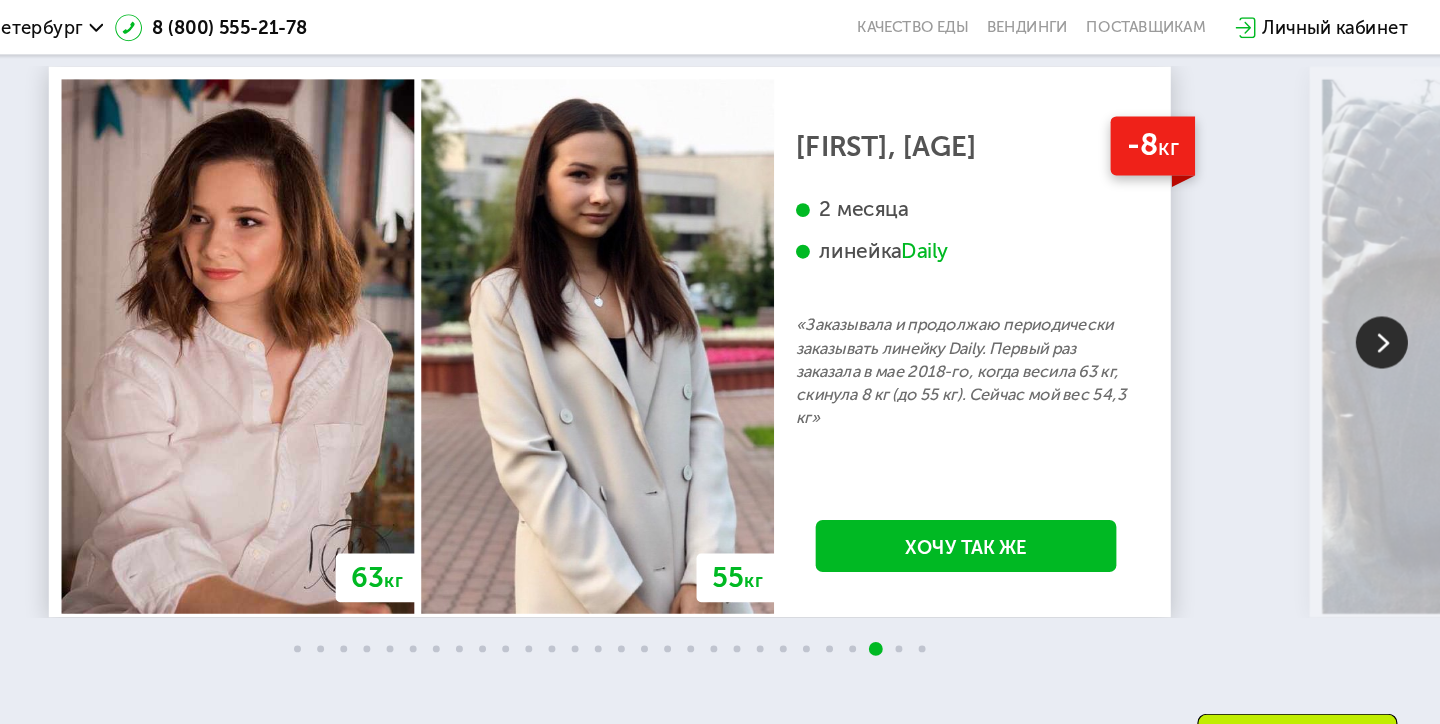 click at bounding box center (1387, 296) 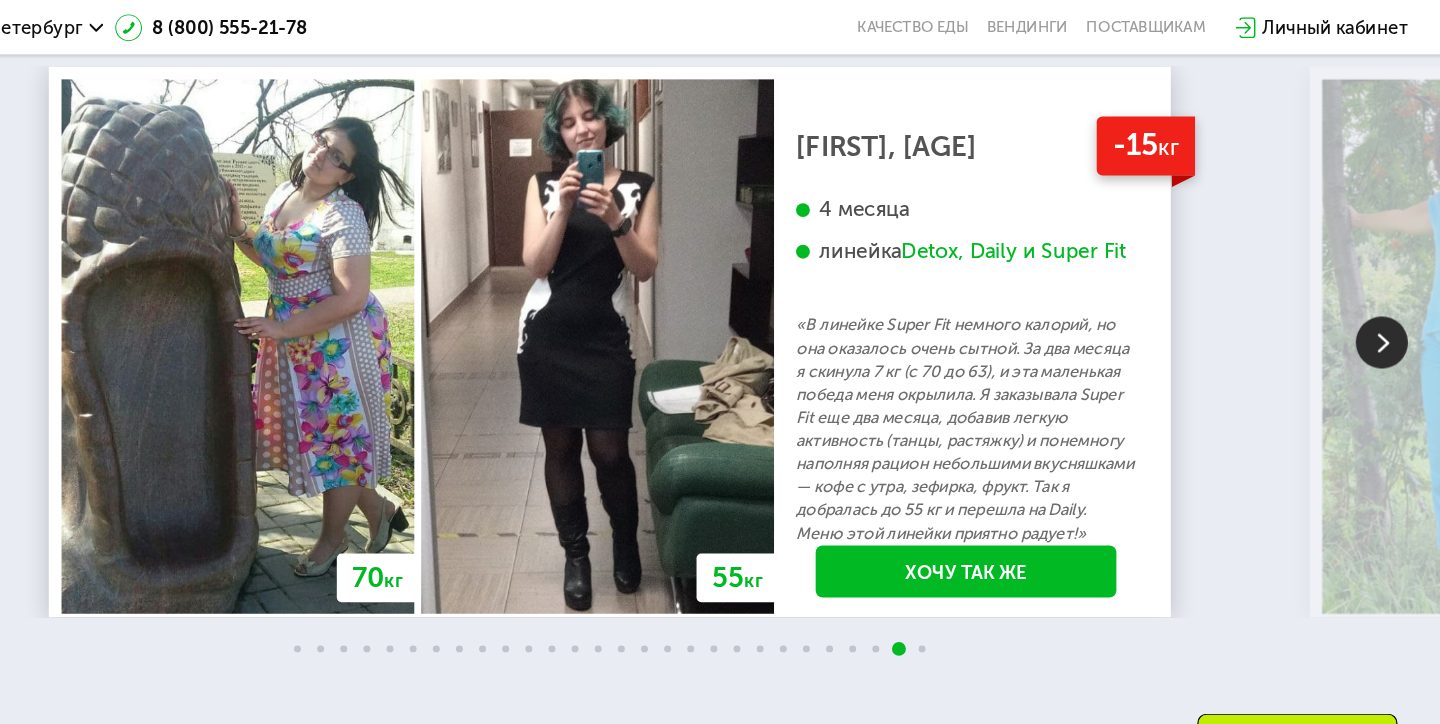 click at bounding box center [1387, 296] 